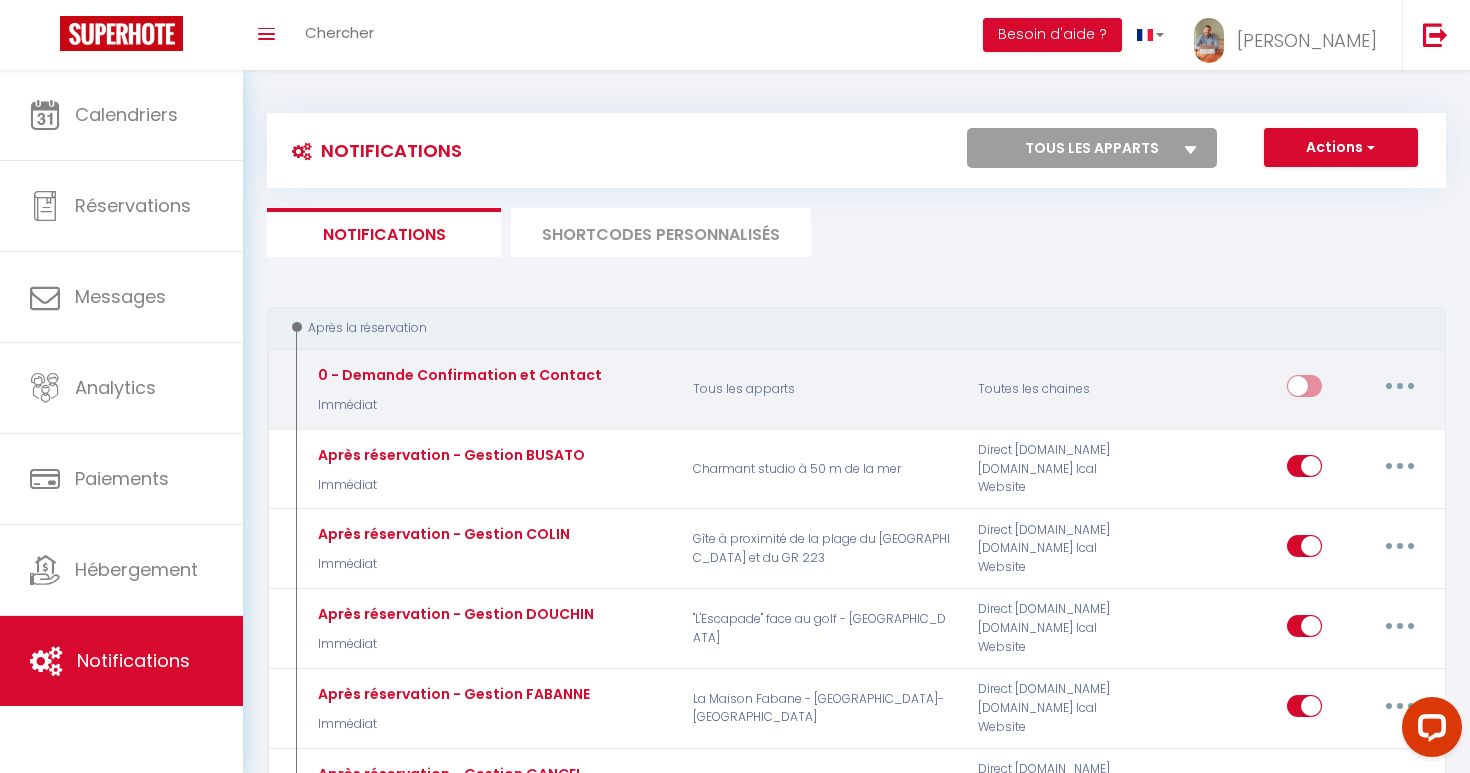 scroll, scrollTop: 0, scrollLeft: 0, axis: both 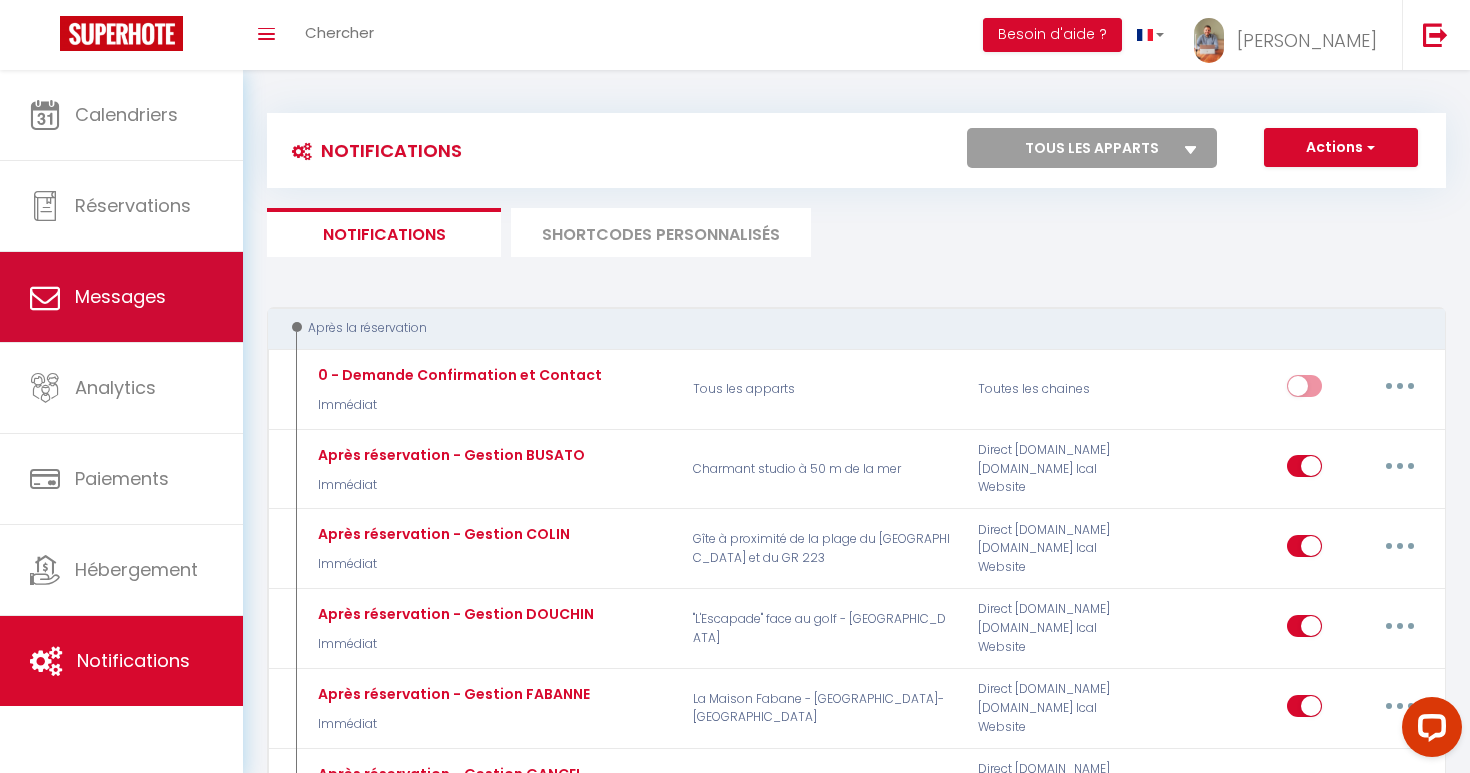 click on "Messages" at bounding box center [121, 297] 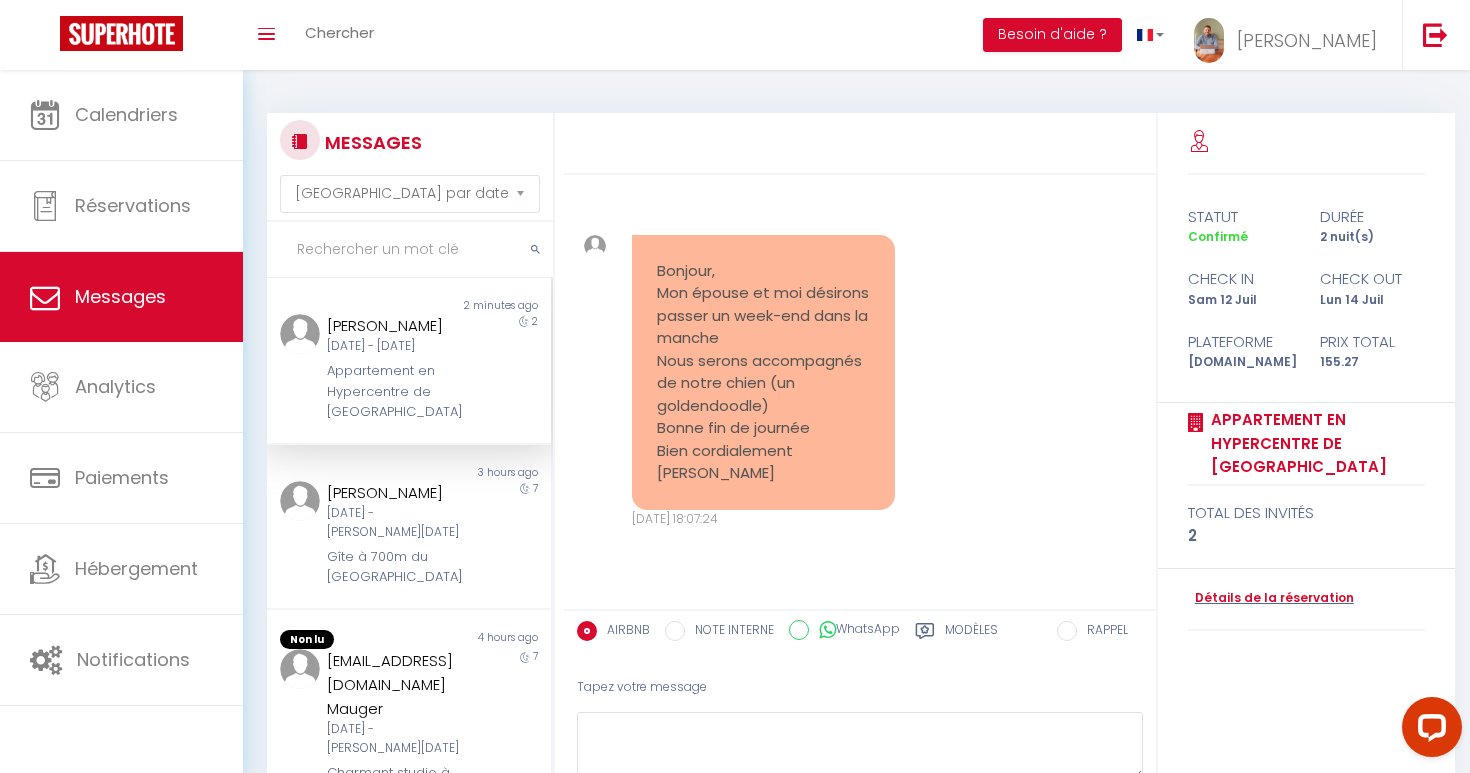 scroll, scrollTop: 5490, scrollLeft: 0, axis: vertical 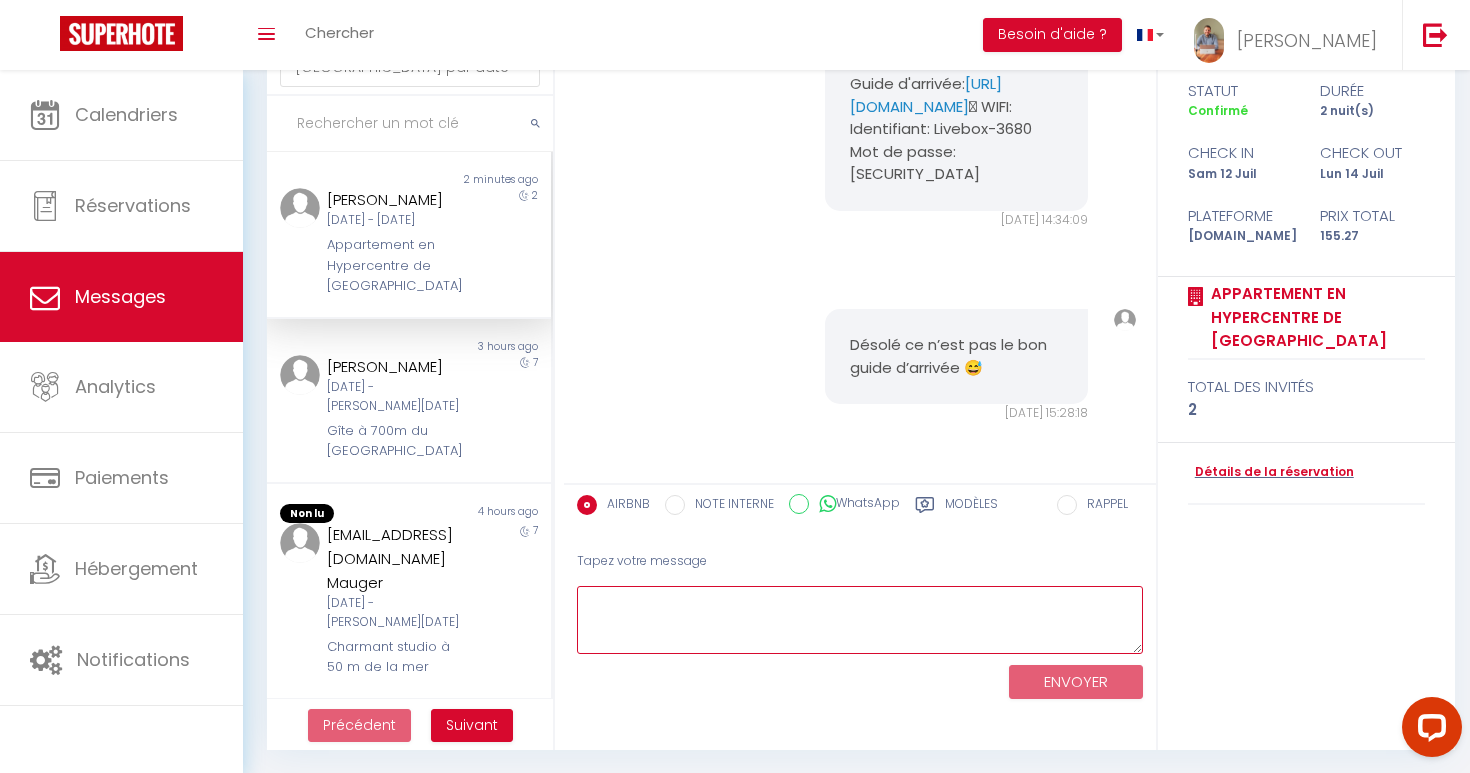 click at bounding box center [860, 620] 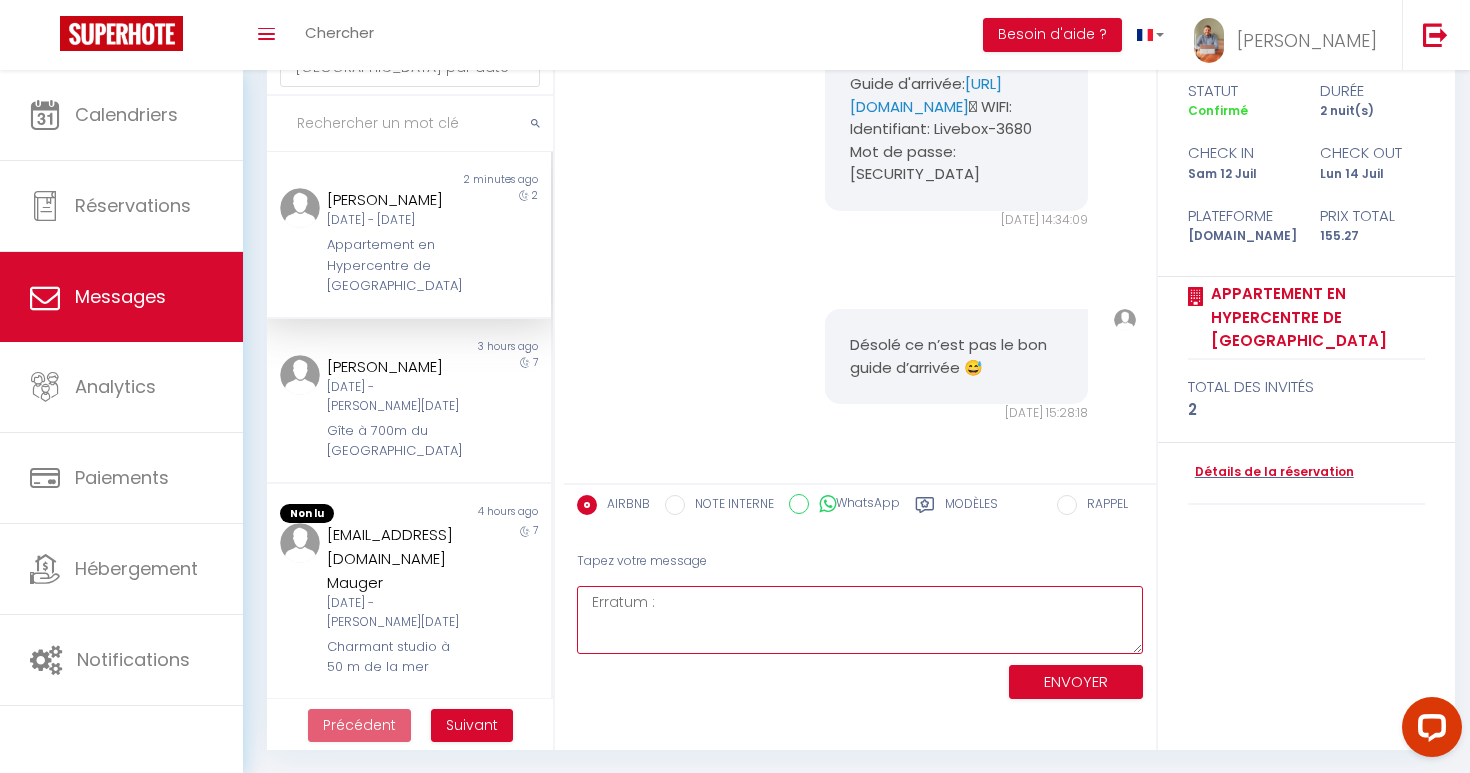 paste on "[URL][DOMAIN_NAME]" 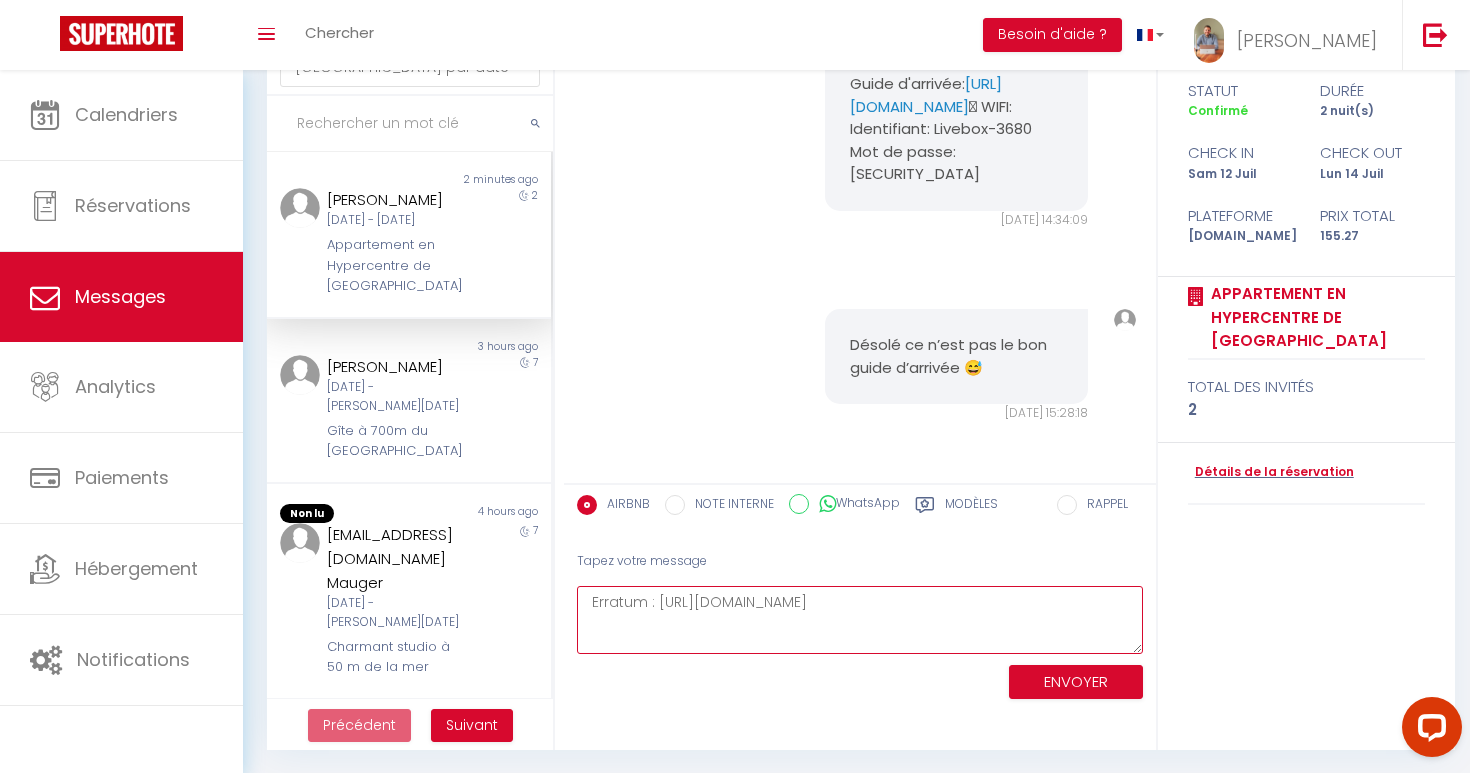 type on "Erratum : [URL][DOMAIN_NAME]" 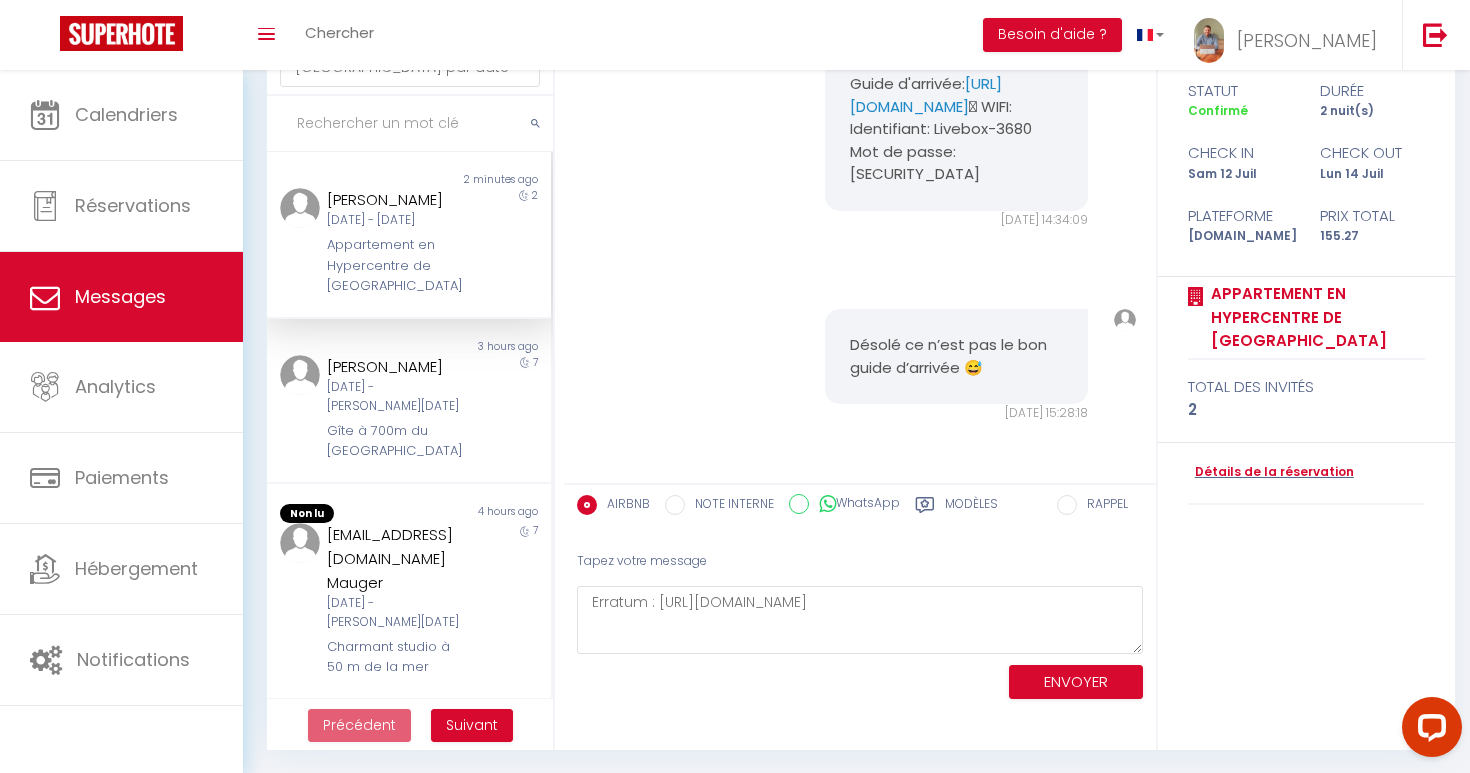 click on "ENVOYER" at bounding box center (1076, 682) 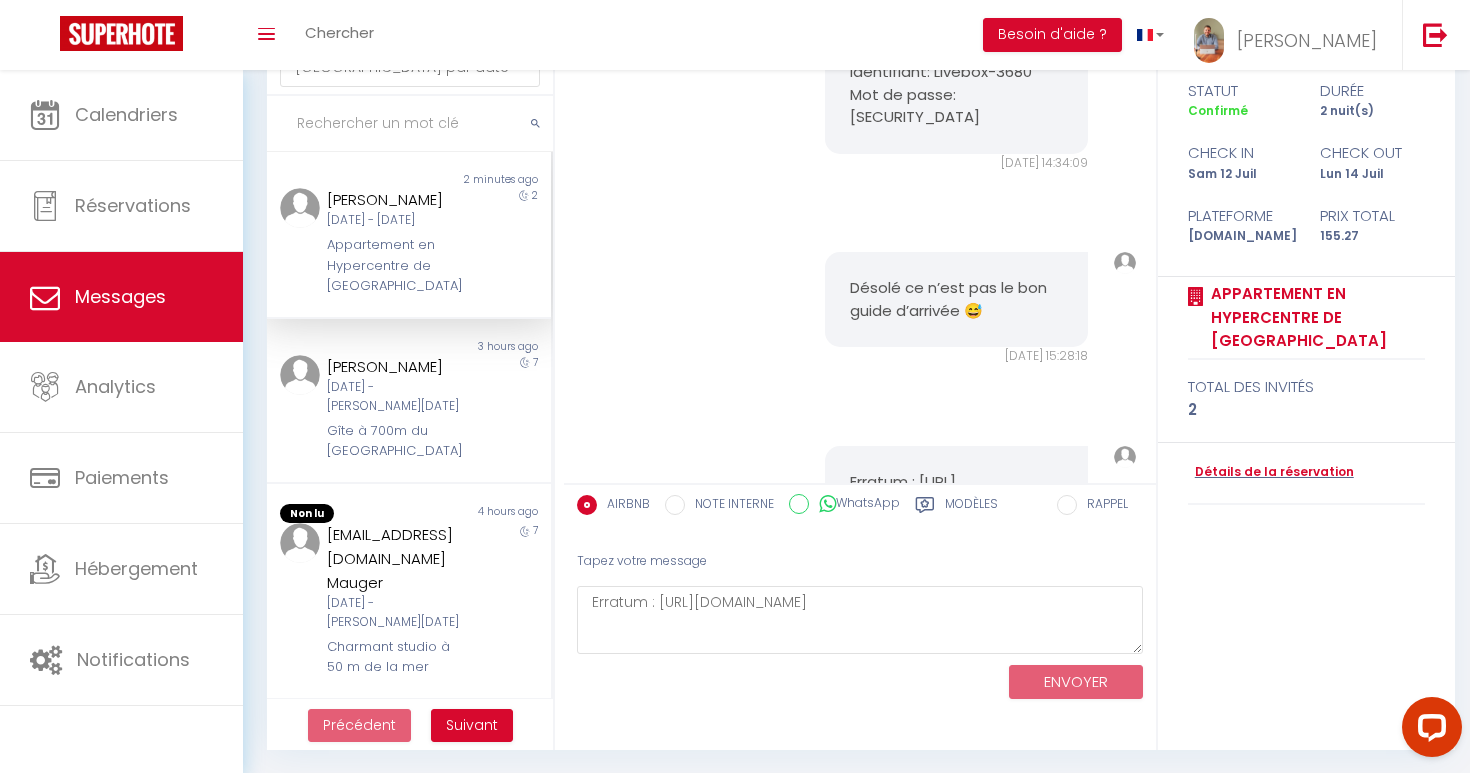 type 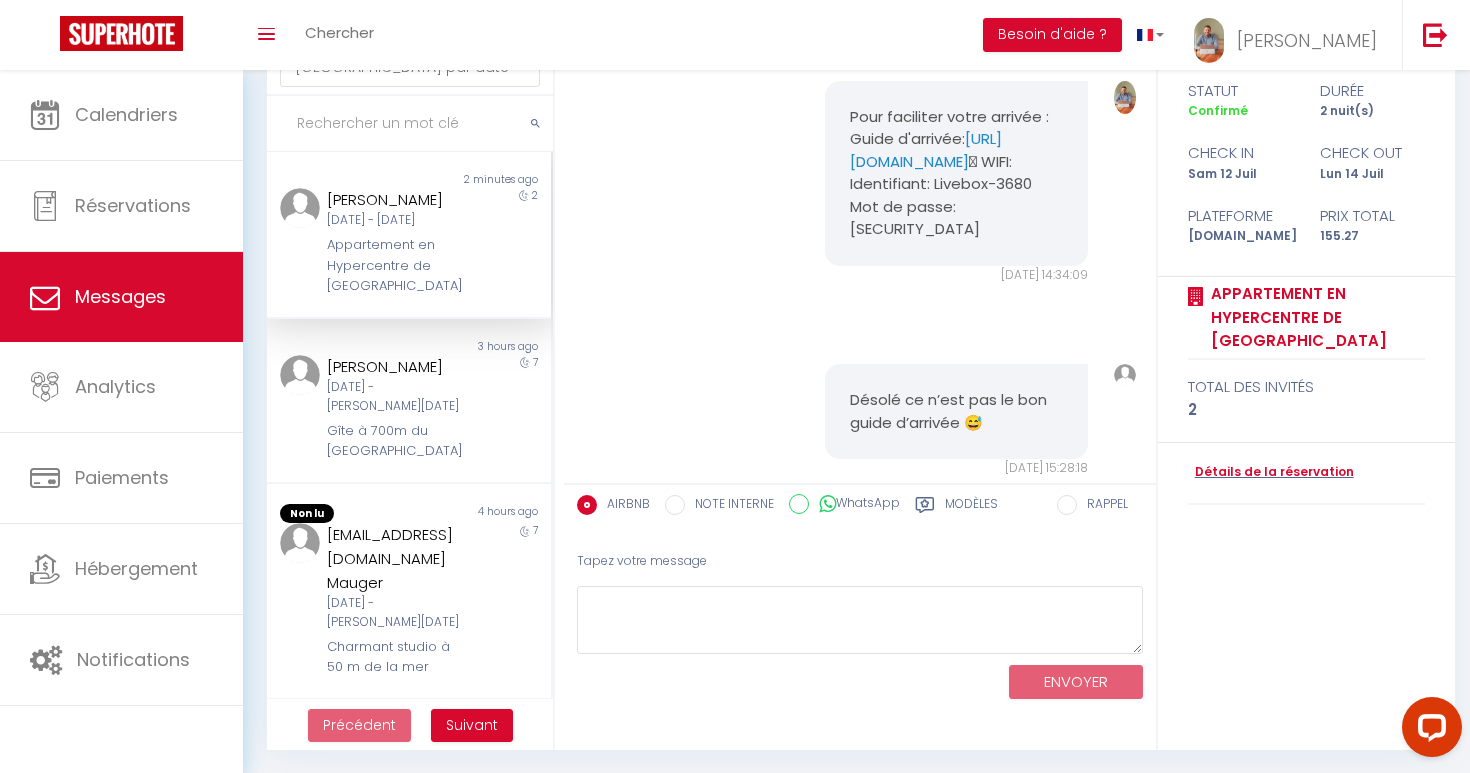 scroll, scrollTop: 5375, scrollLeft: 0, axis: vertical 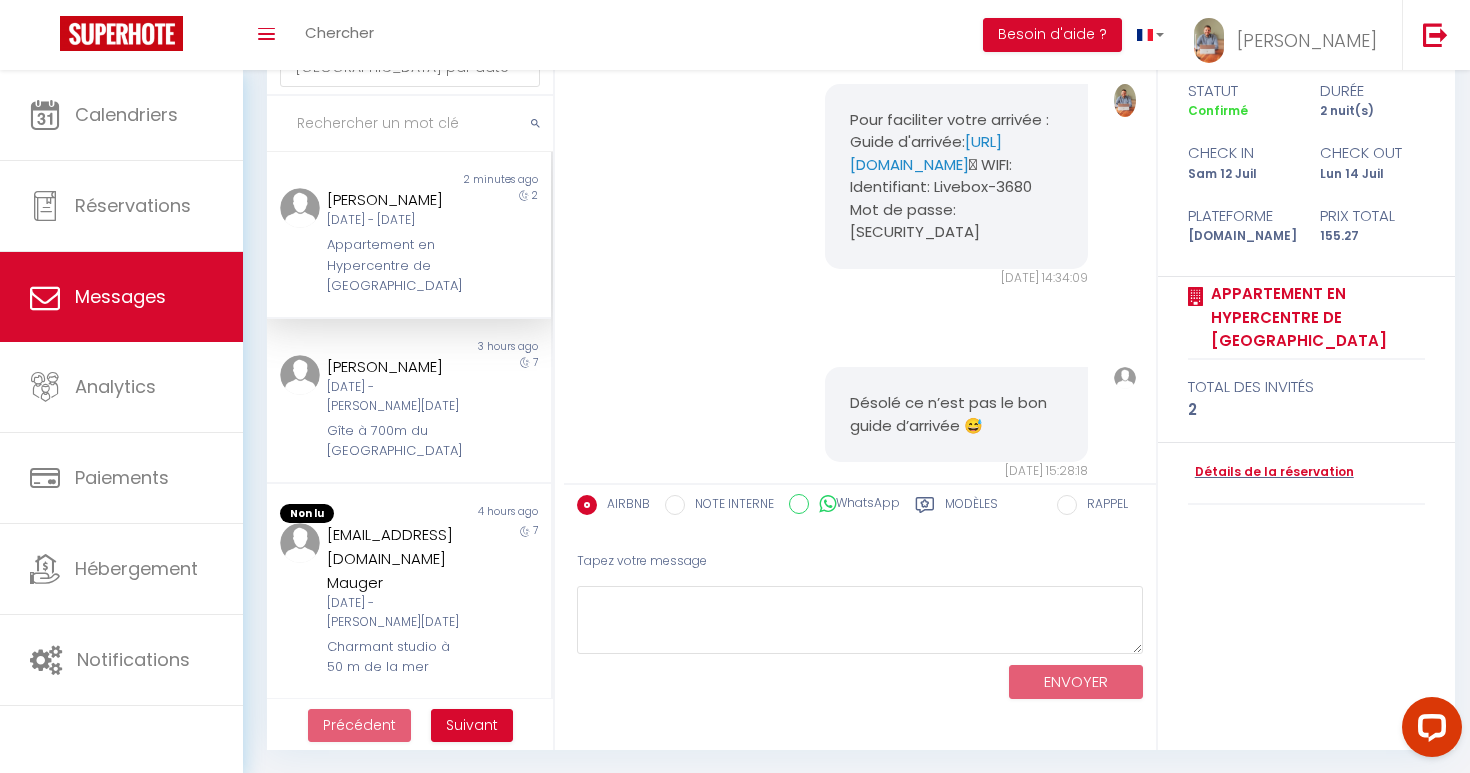 click on "Modèles" at bounding box center [971, 507] 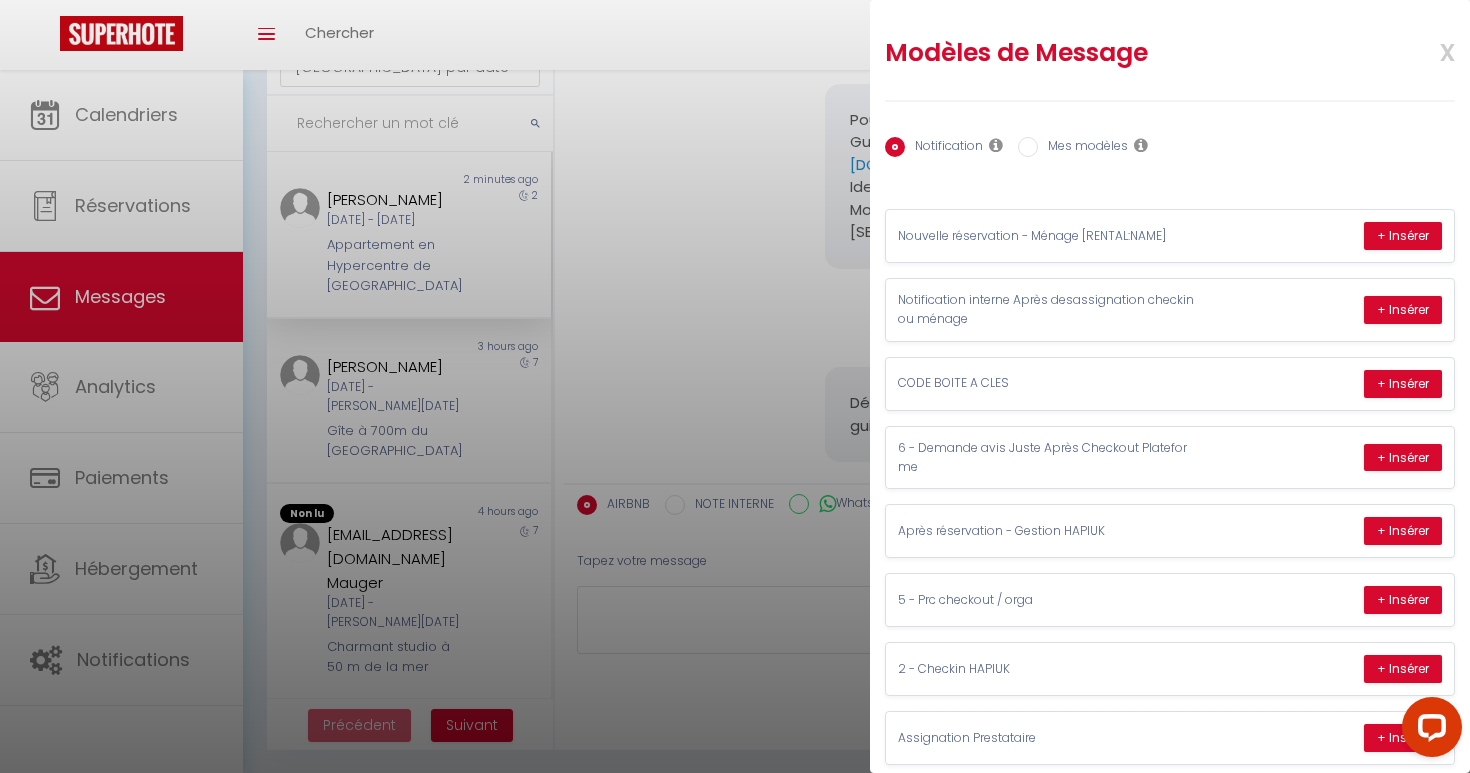 click on "Mes modèles" at bounding box center (1083, 148) 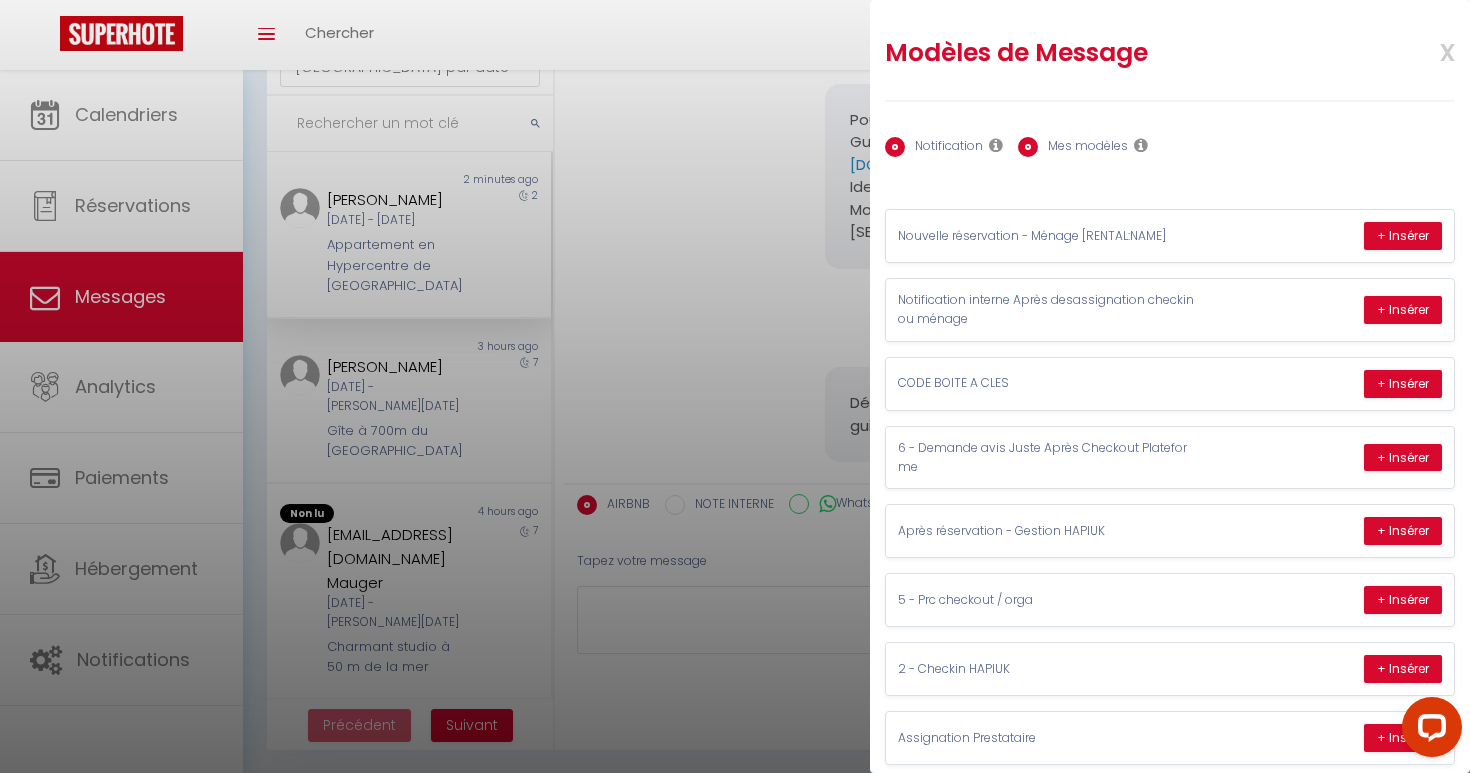 radio on "false" 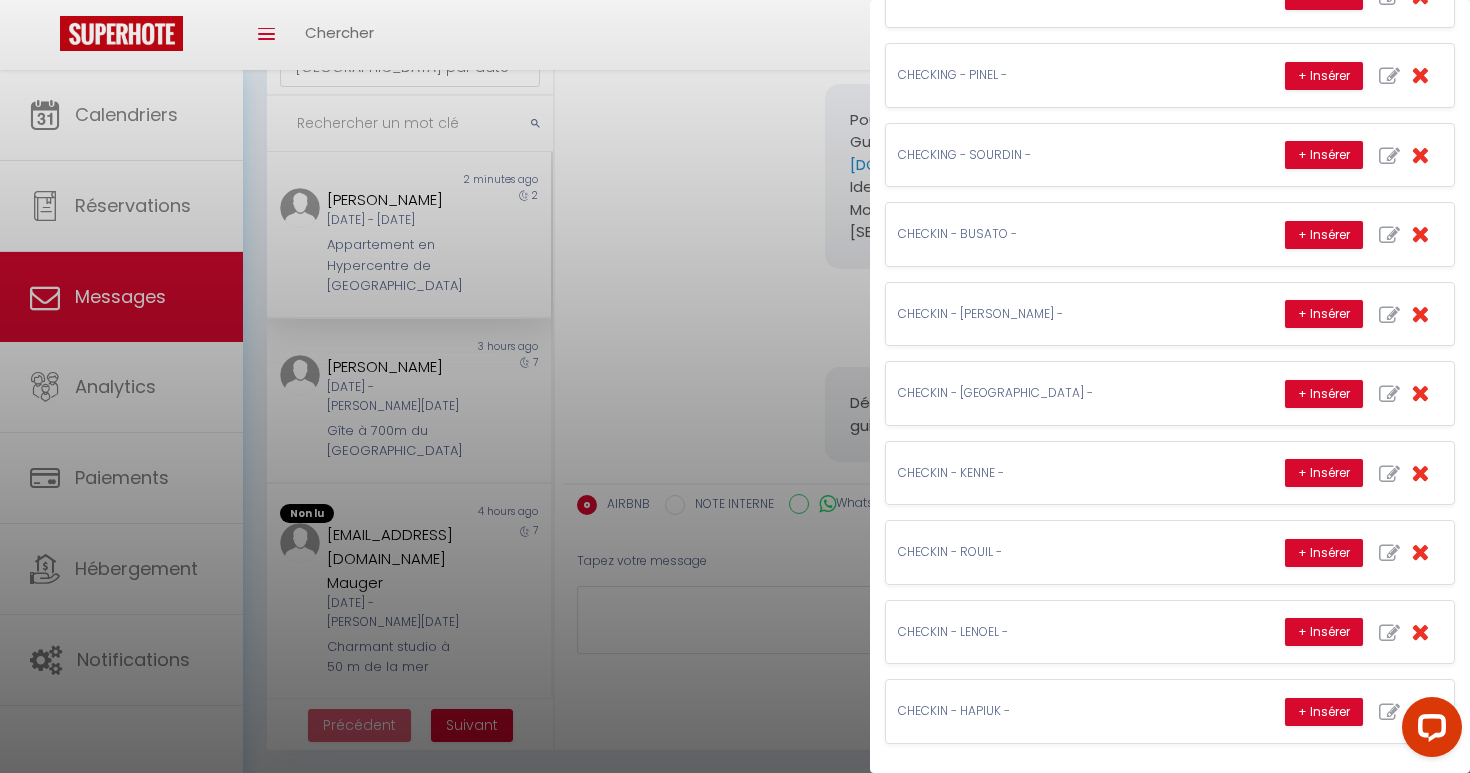 scroll, scrollTop: 585, scrollLeft: 0, axis: vertical 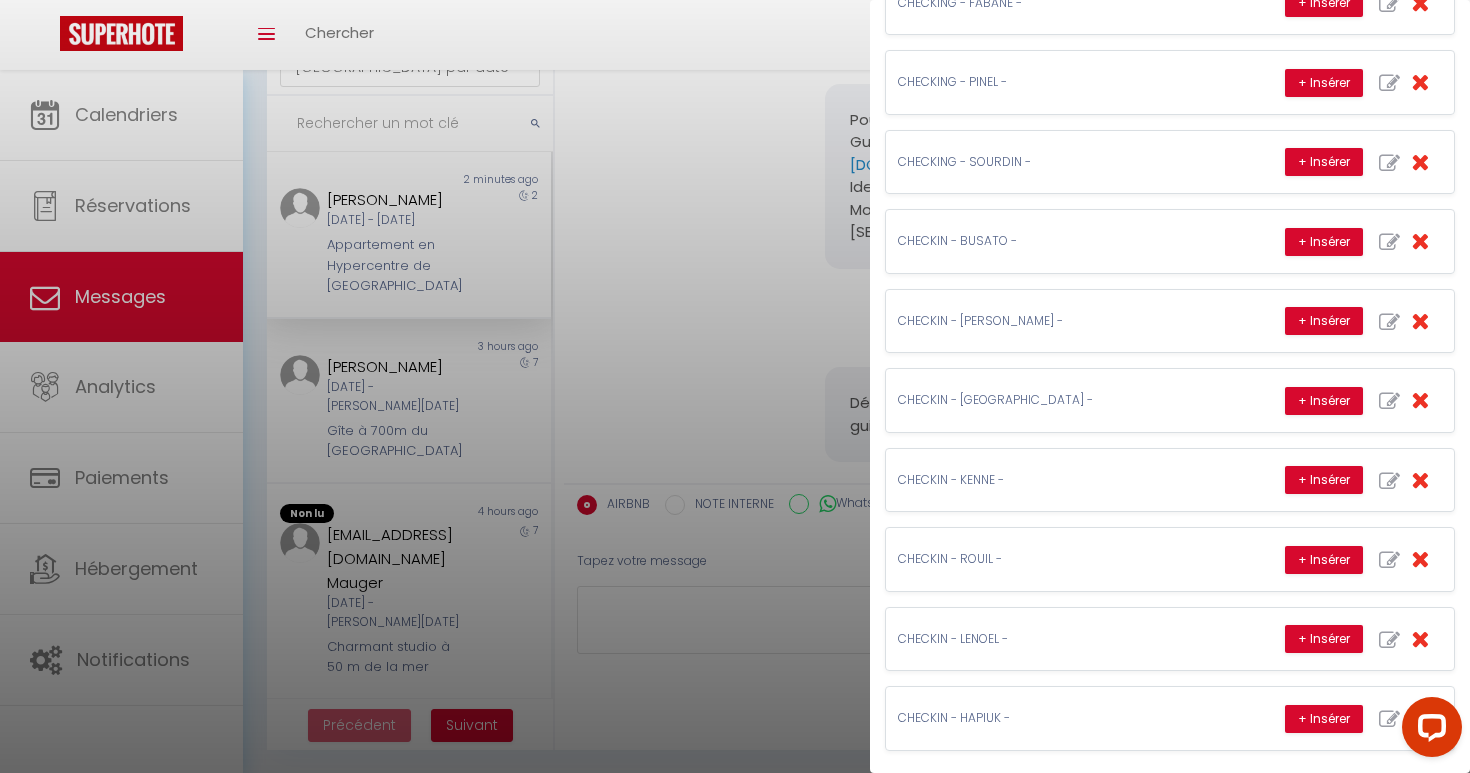 click at bounding box center (1428, 731) 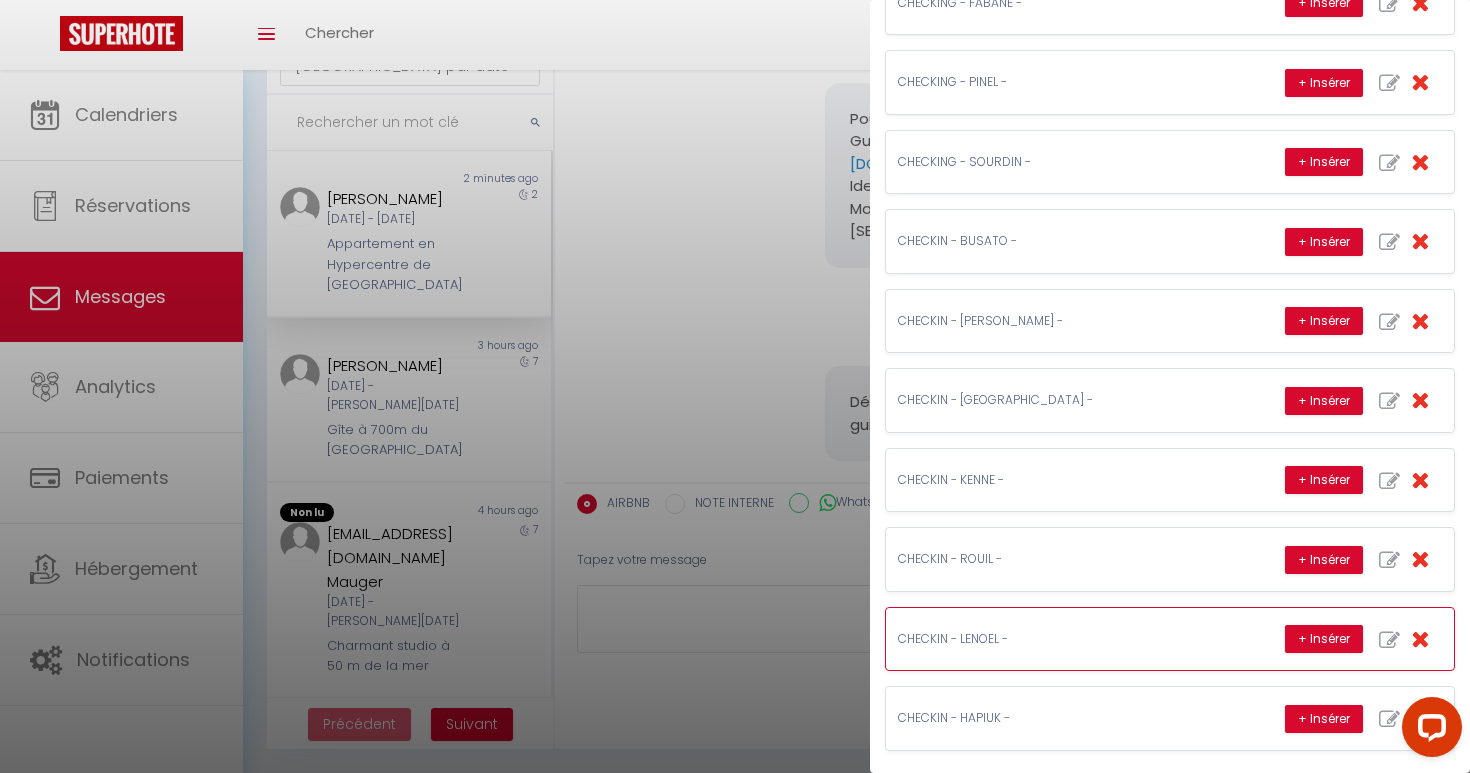 scroll, scrollTop: 126, scrollLeft: 0, axis: vertical 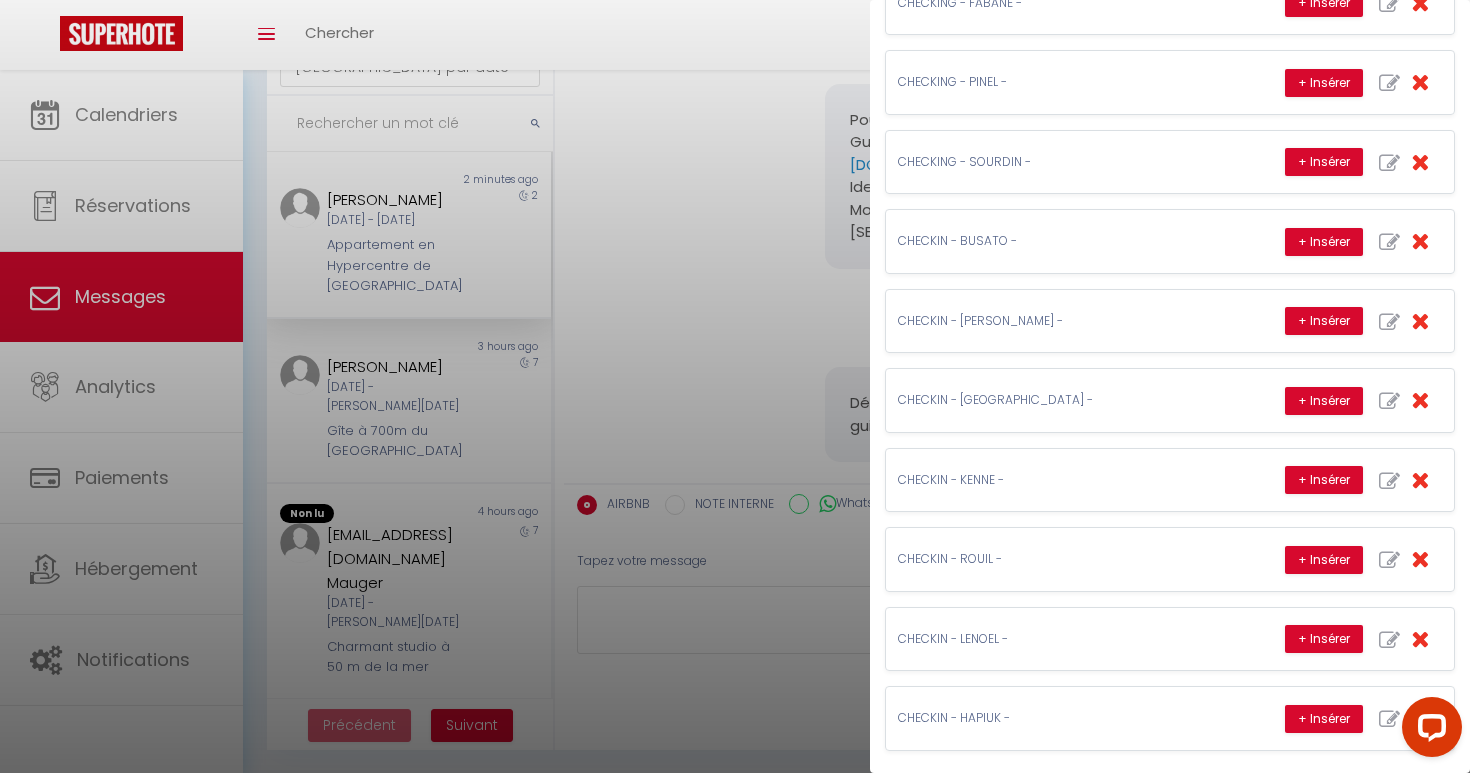 click at bounding box center (1428, 731) 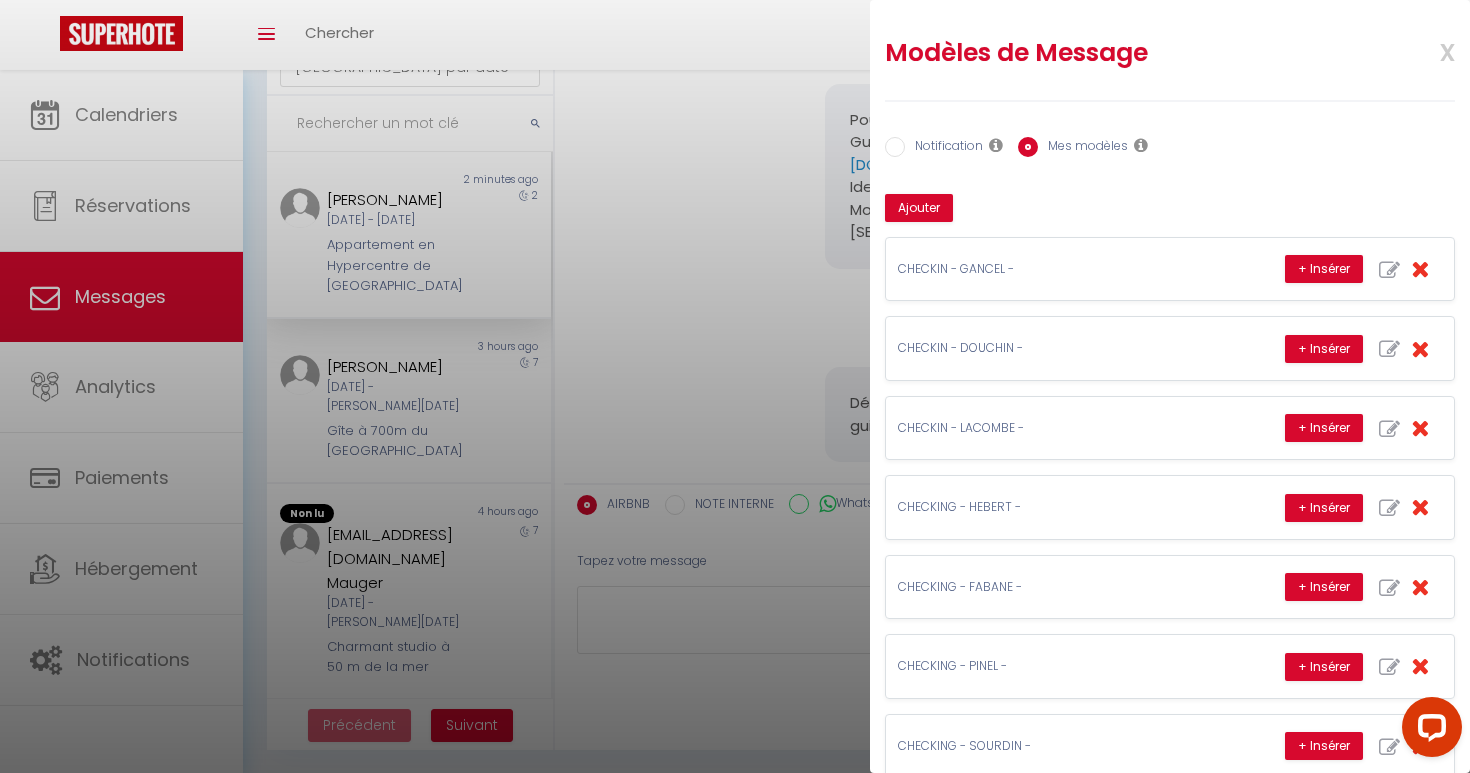 scroll, scrollTop: 0, scrollLeft: 0, axis: both 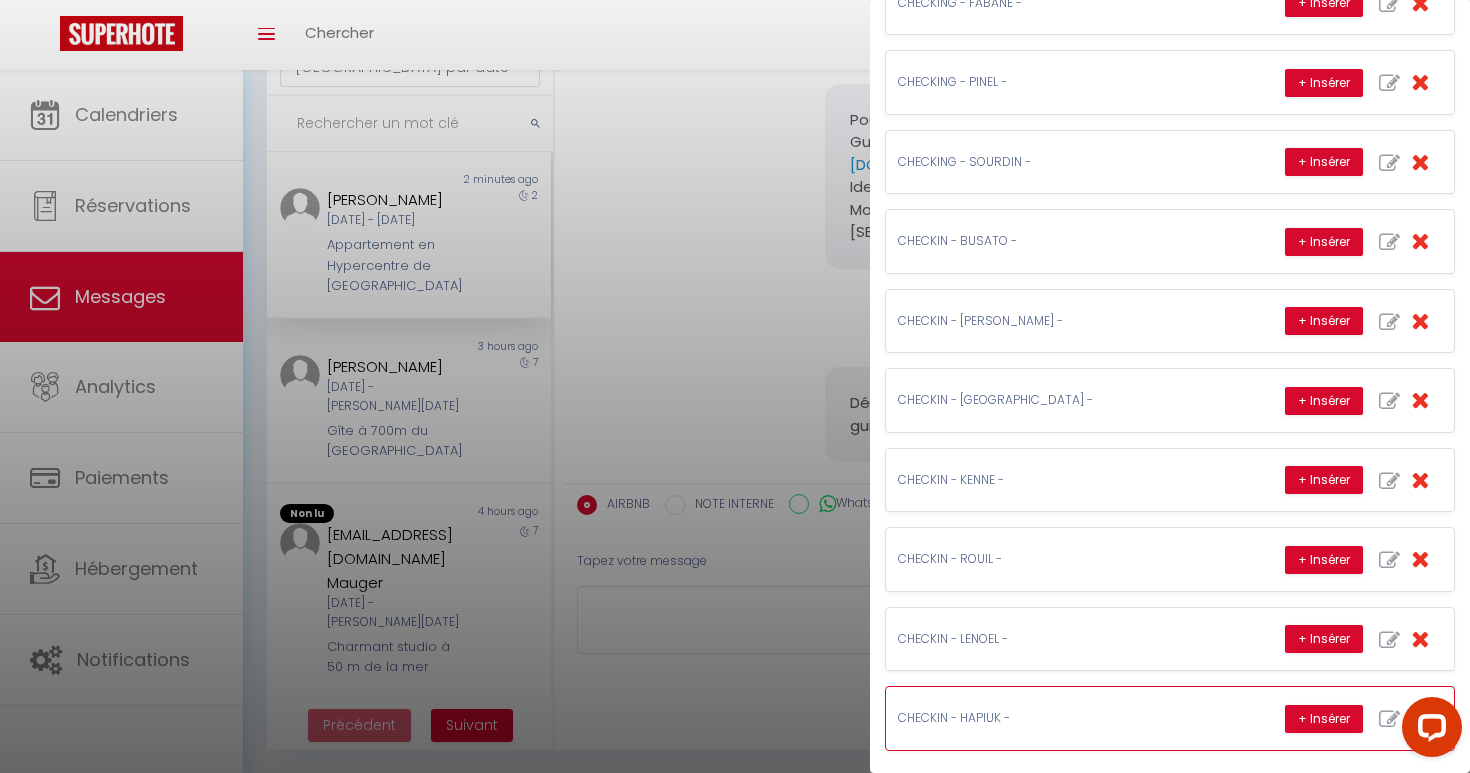 click on "CHECKIN - HAPIUK -" at bounding box center (1048, 718) 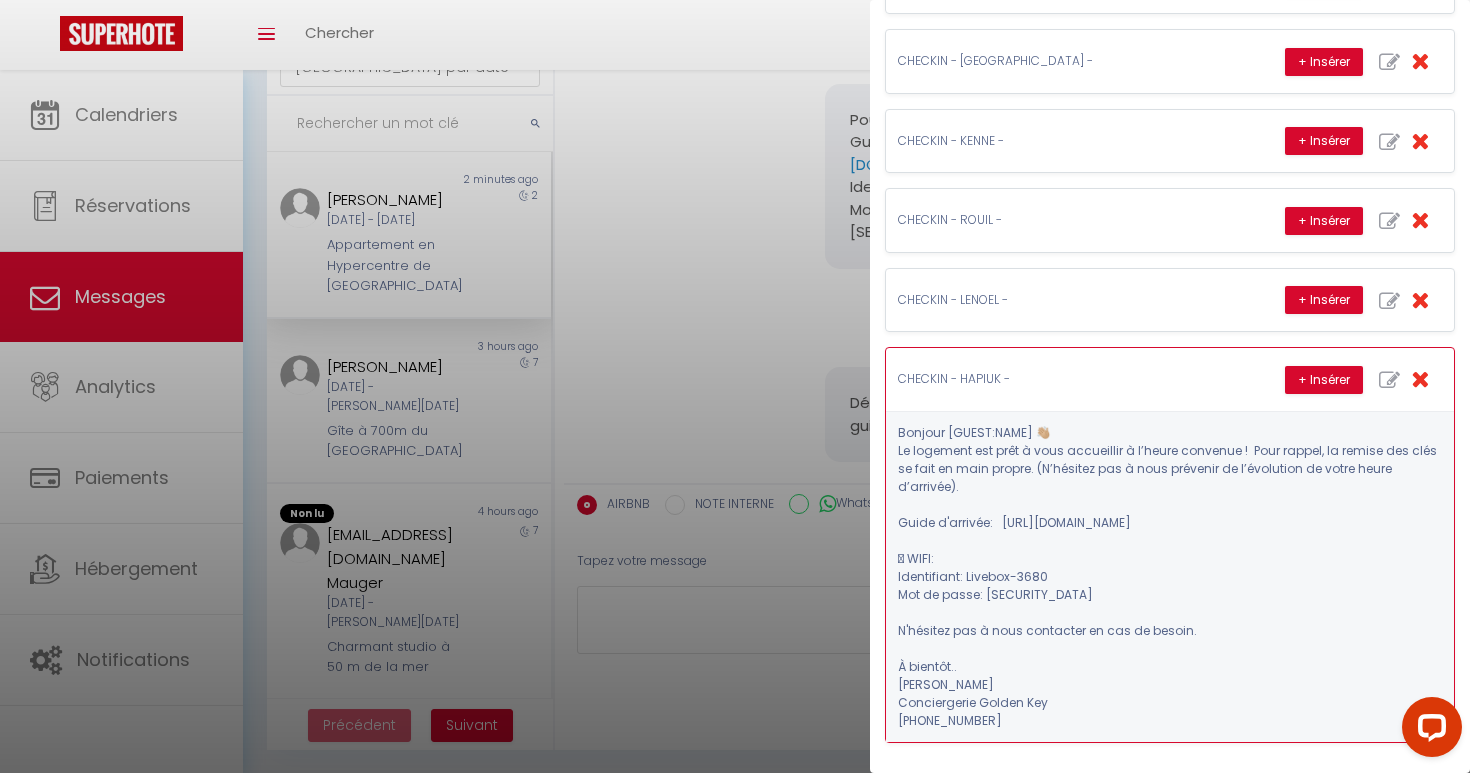 scroll, scrollTop: 933, scrollLeft: 0, axis: vertical 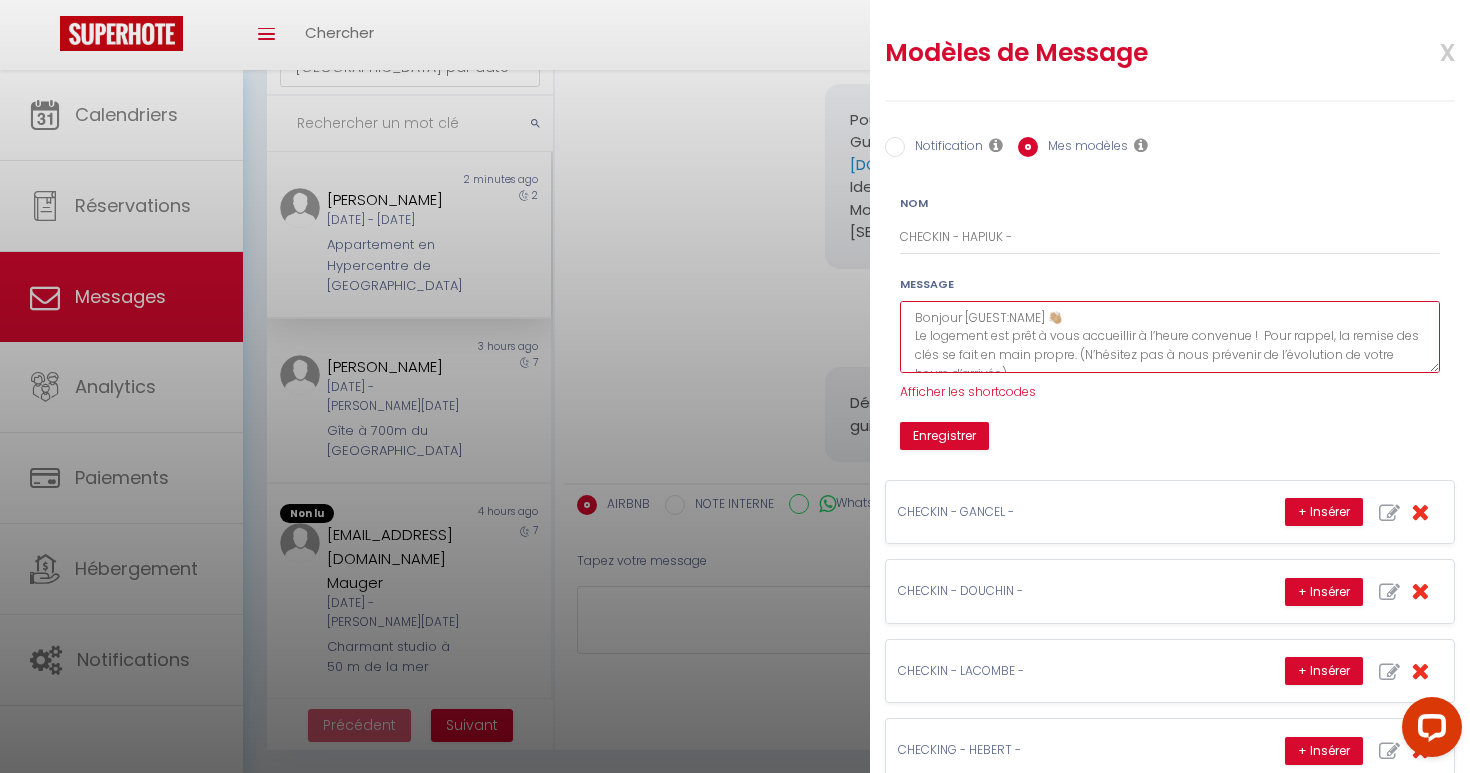 click on "Bonjour [GUEST:NAME] 👋🏼
Le logement est prêt à vous accueillir à l’heure convenue !  Pour rappel, la remise des clés se fait en main propre. (N’hésitez pas à nous prévenir de l’évolution de votre heure d’arrivée).
Guide d'arrivée:   [URL][DOMAIN_NAME]
🛜 WIFI:
Identifiant: Livebox-3680
Mot de passe: [SECURITY_DATA]
N'hésitez pas à nous contacter en cas de besoin.
À bientôt..
[PERSON_NAME]
Conciergerie Golden Key
[PHONE_NUMBER]" at bounding box center [1170, 337] 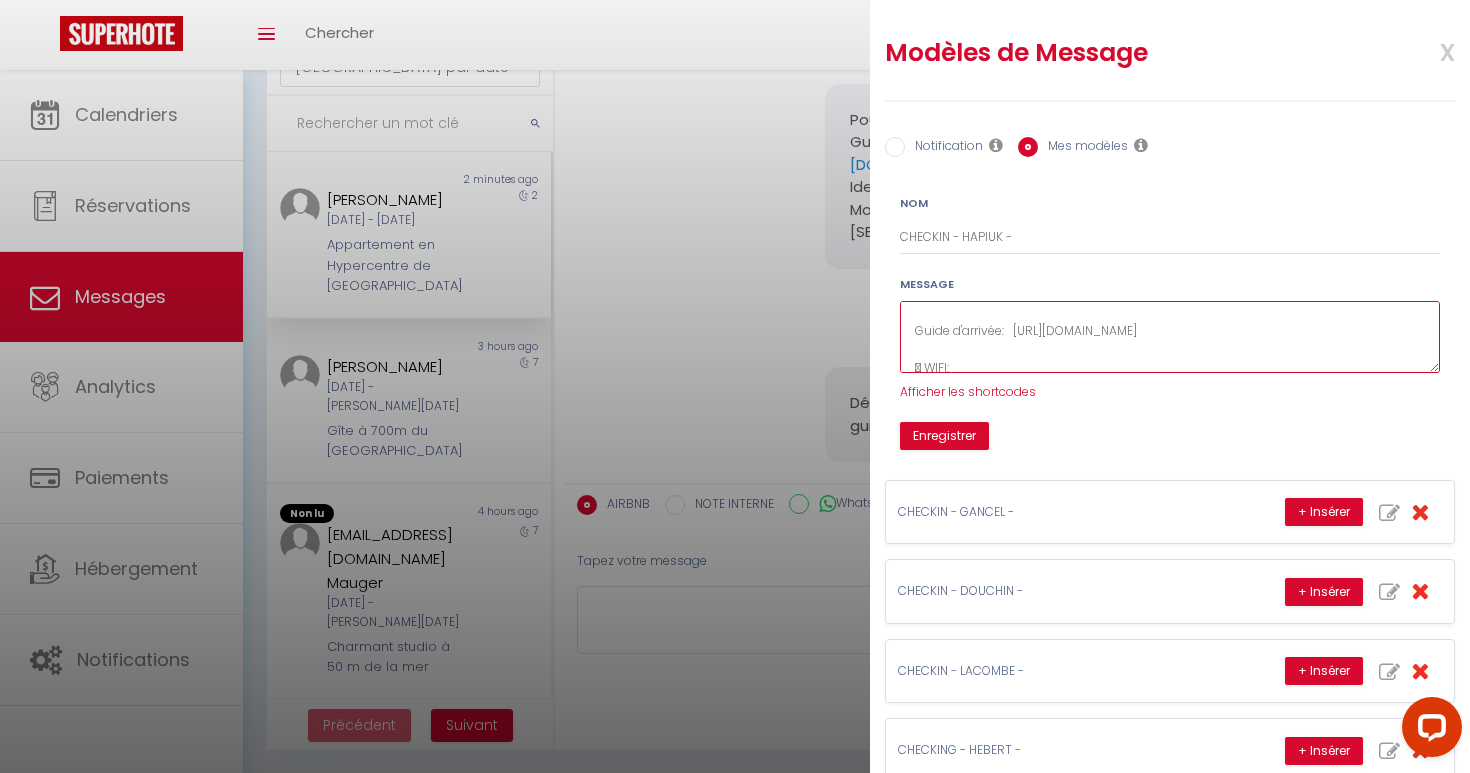 scroll, scrollTop: 80, scrollLeft: 0, axis: vertical 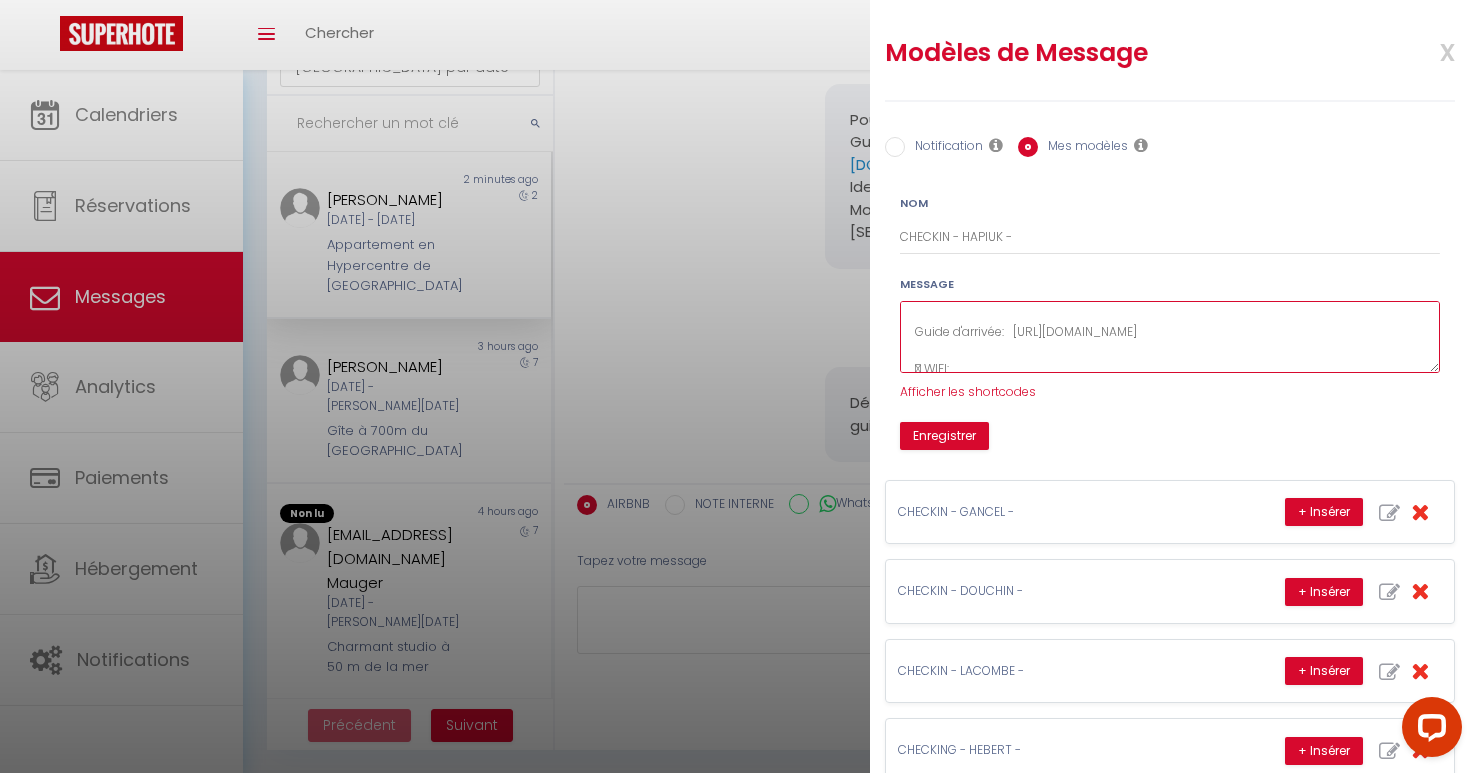 drag, startPoint x: 1249, startPoint y: 349, endPoint x: 1030, endPoint y: 330, distance: 219.82266 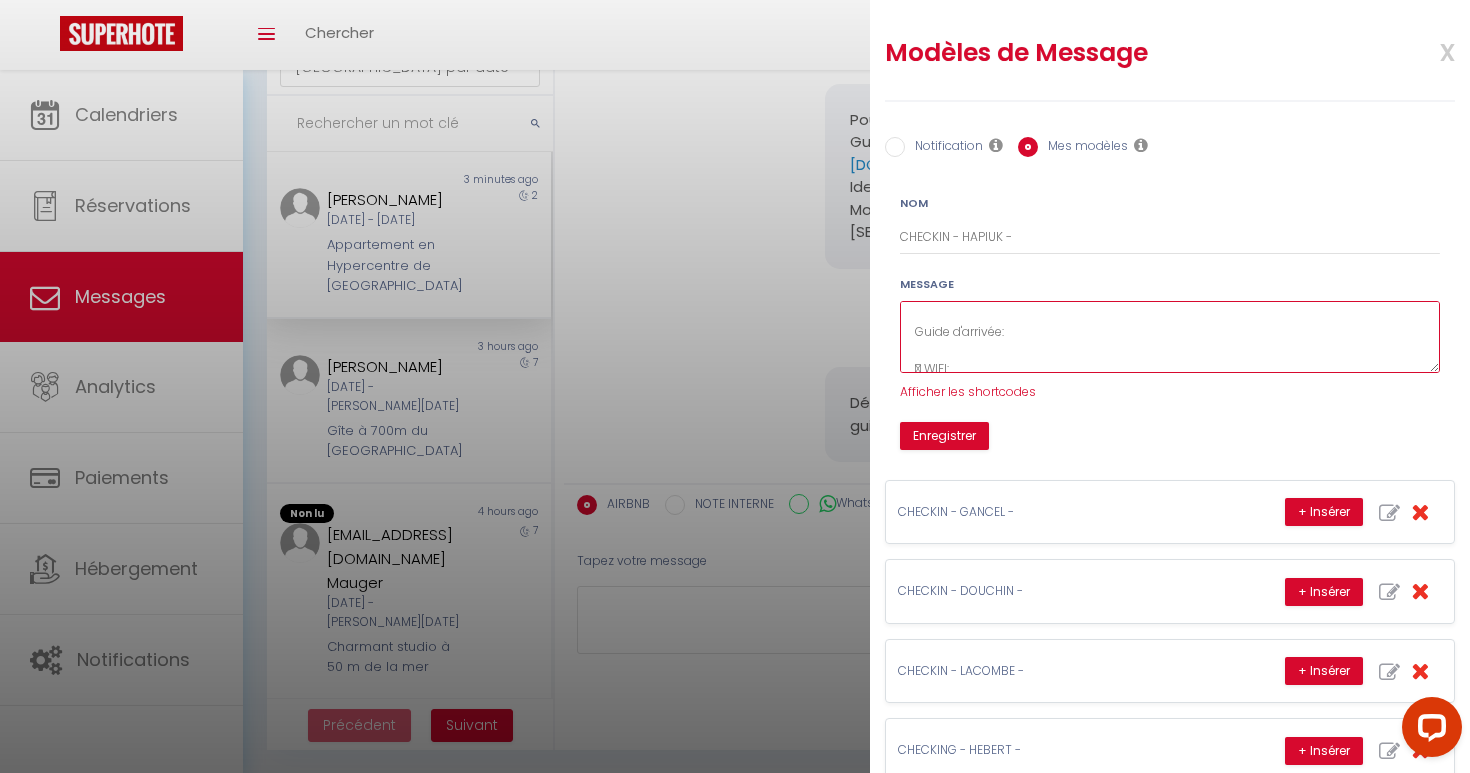 paste on "[URL][DOMAIN_NAME]" 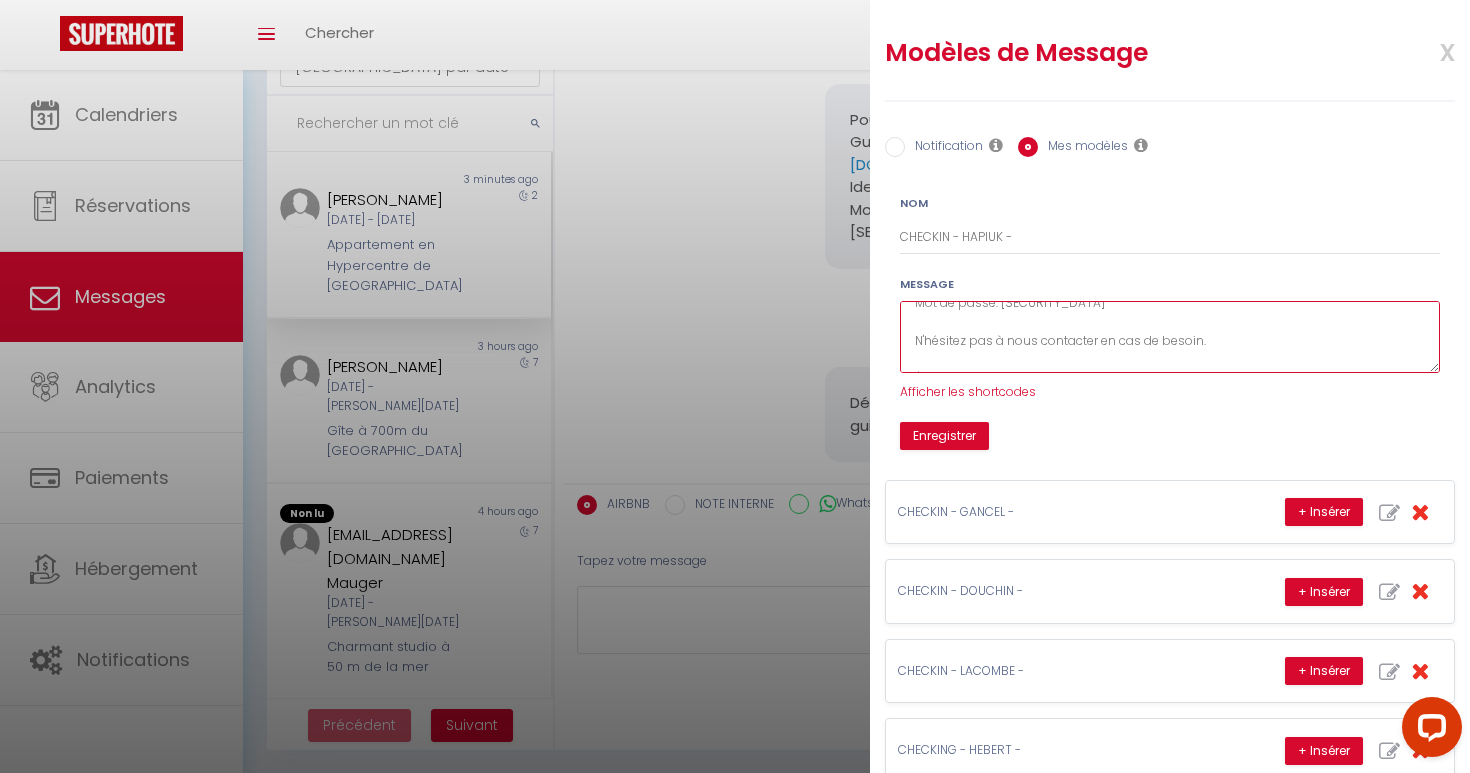 scroll, scrollTop: 188, scrollLeft: 0, axis: vertical 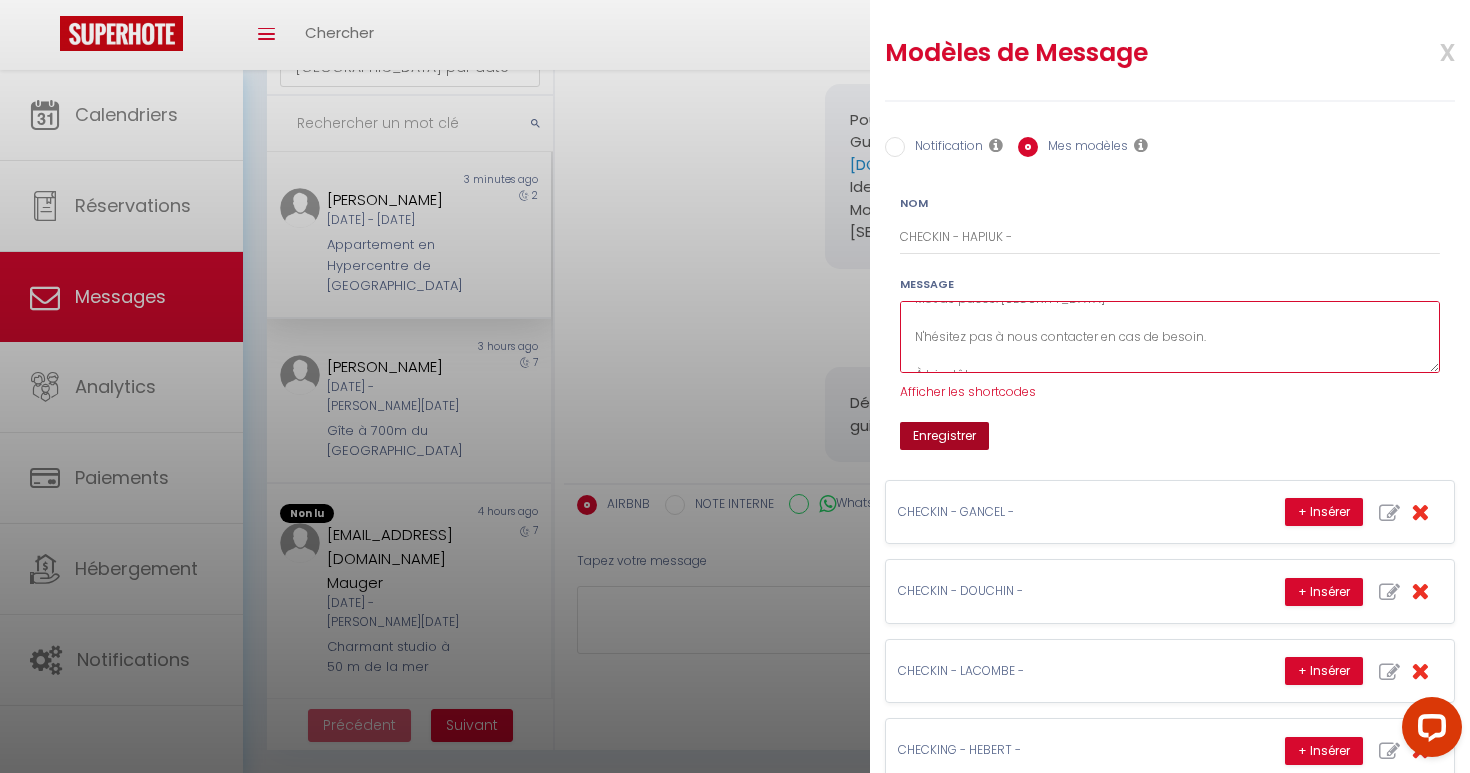type on "Bonjour [GUEST:NAME] 👋🏼
Le logement est prêt à vous accueillir à l’heure convenue !  Pour rappel, la remise des clés se fait en main propre. (N’hésitez pas à nous prévenir de l’évolution de votre heure d’arrivée).
Guide d'arrivée:  [URL][DOMAIN_NAME]
🛜 WIFI:
Identifiant: Livebox-3680
Mot de passe: [SECURITY_DATA]
N'hésitez pas à nous contacter en cas de besoin.
À bientôt..
[PERSON_NAME]
Conciergerie Golden Key
[PHONE_NUMBER]" 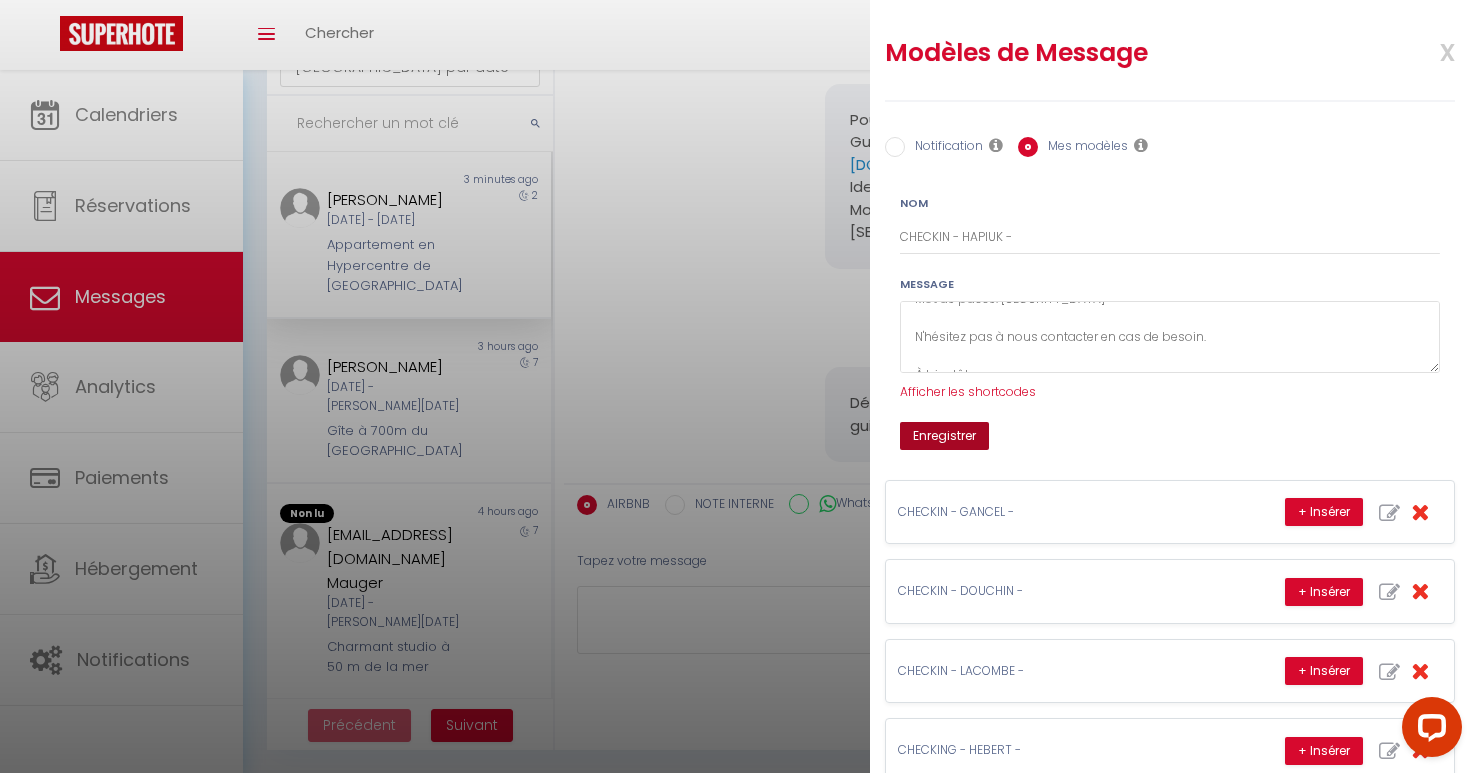 click on "Enregistrer" at bounding box center (944, 436) 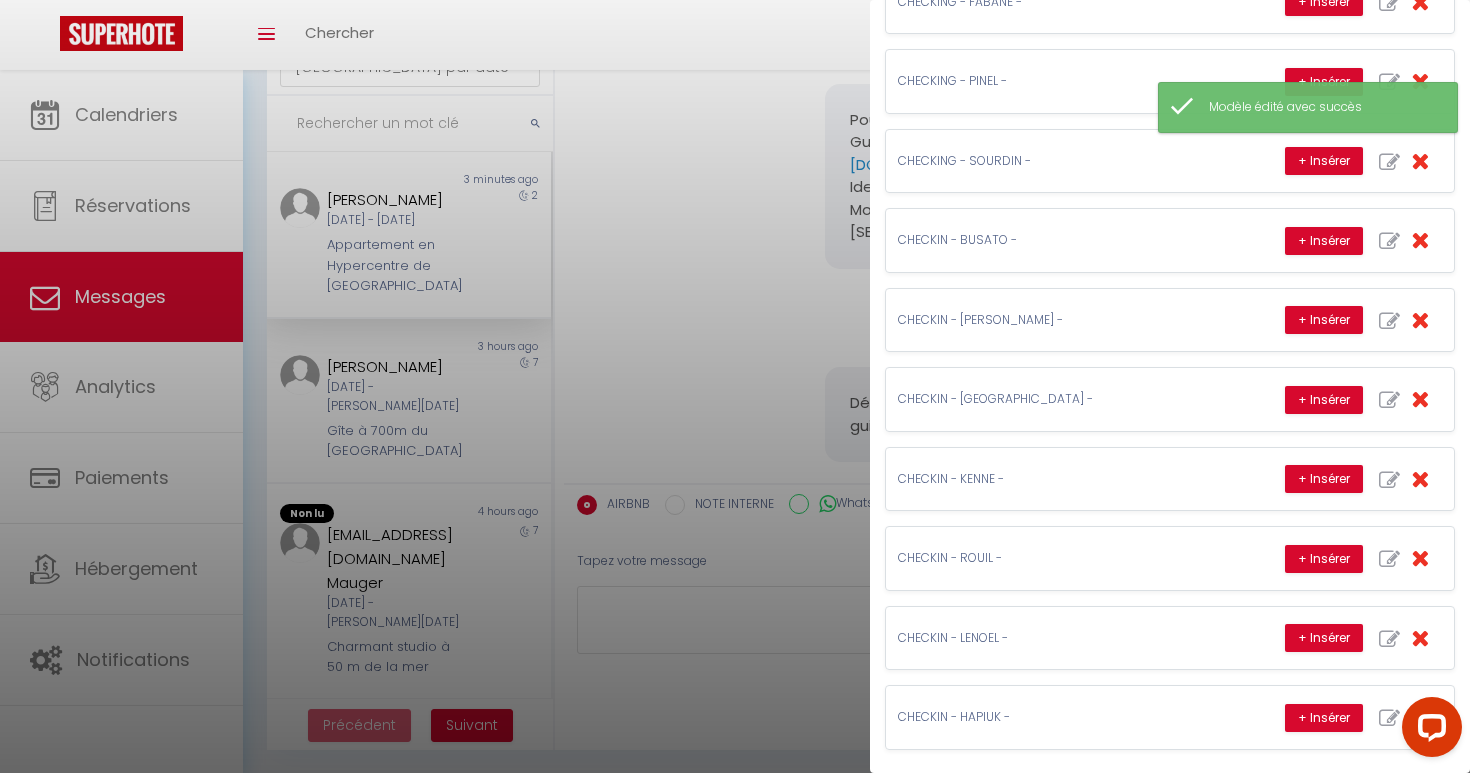 scroll, scrollTop: 584, scrollLeft: 0, axis: vertical 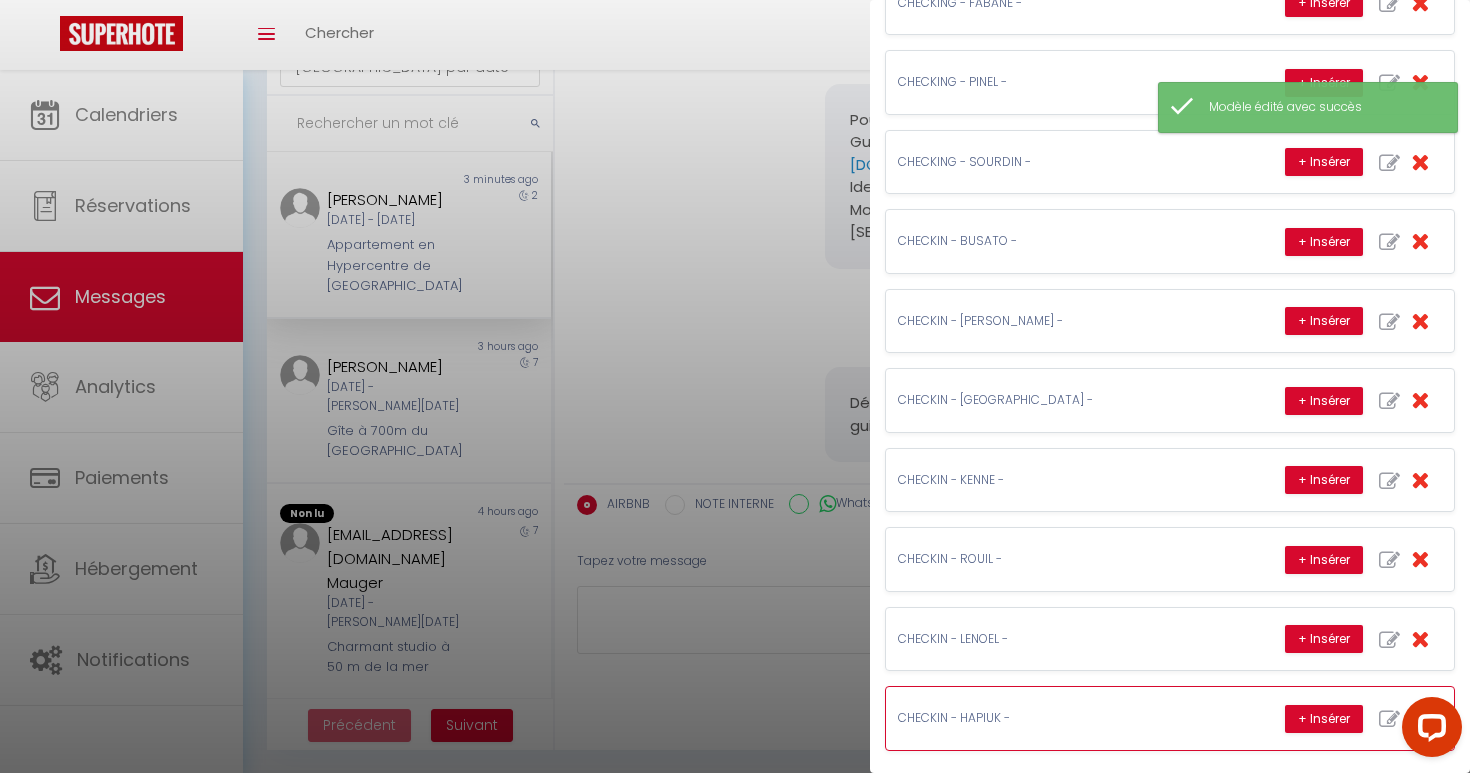 click on "CHECKIN - HAPIUK -" at bounding box center [1048, 718] 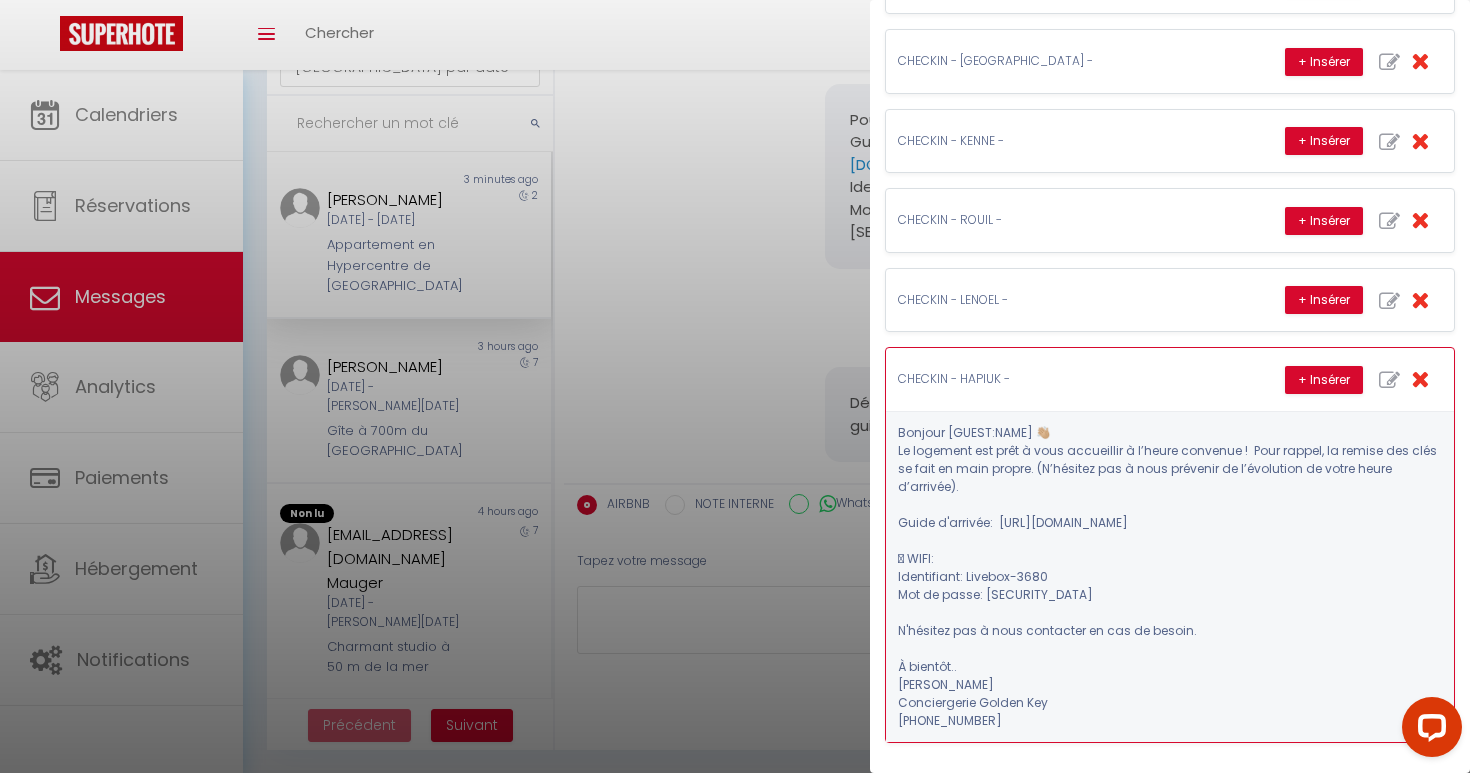 scroll, scrollTop: 933, scrollLeft: 0, axis: vertical 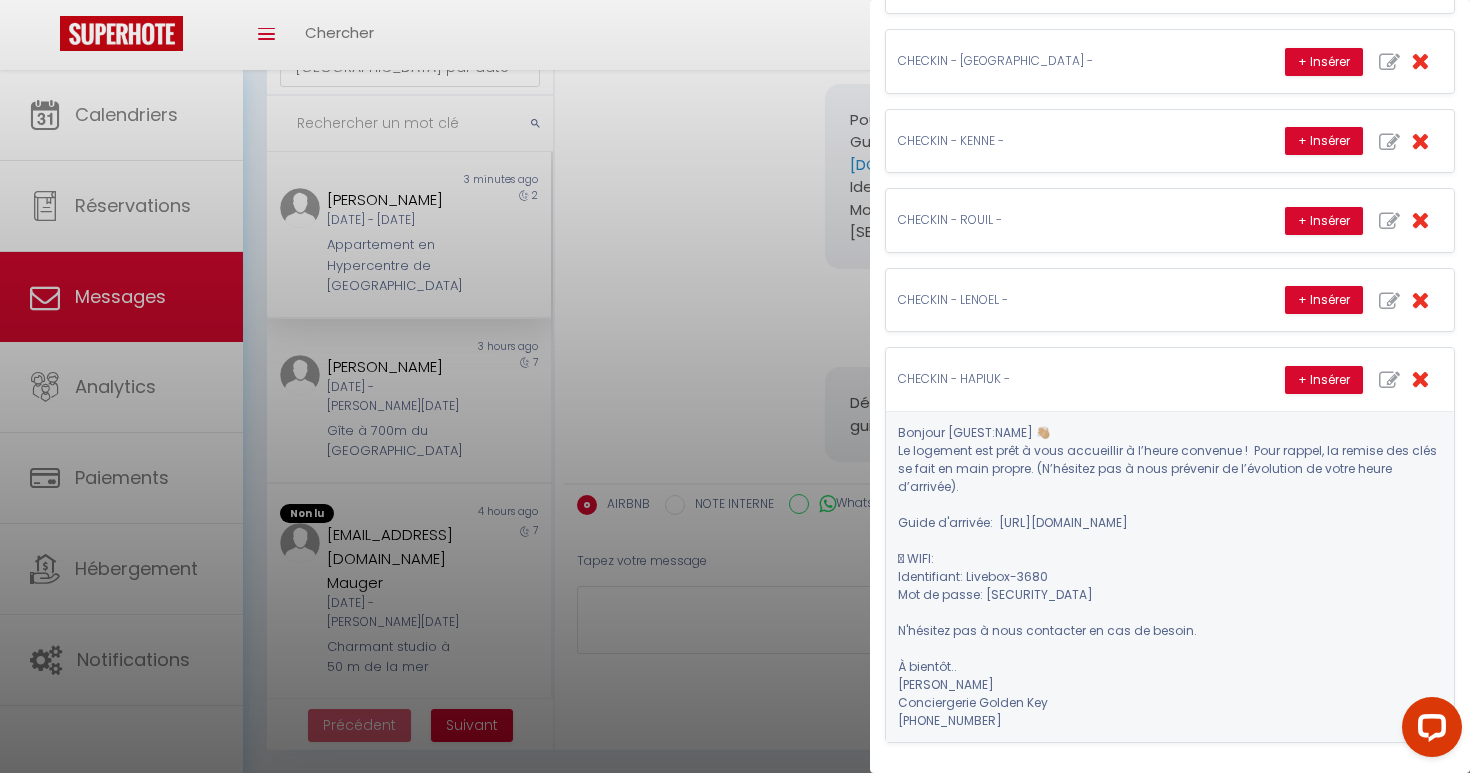 click at bounding box center [735, 386] 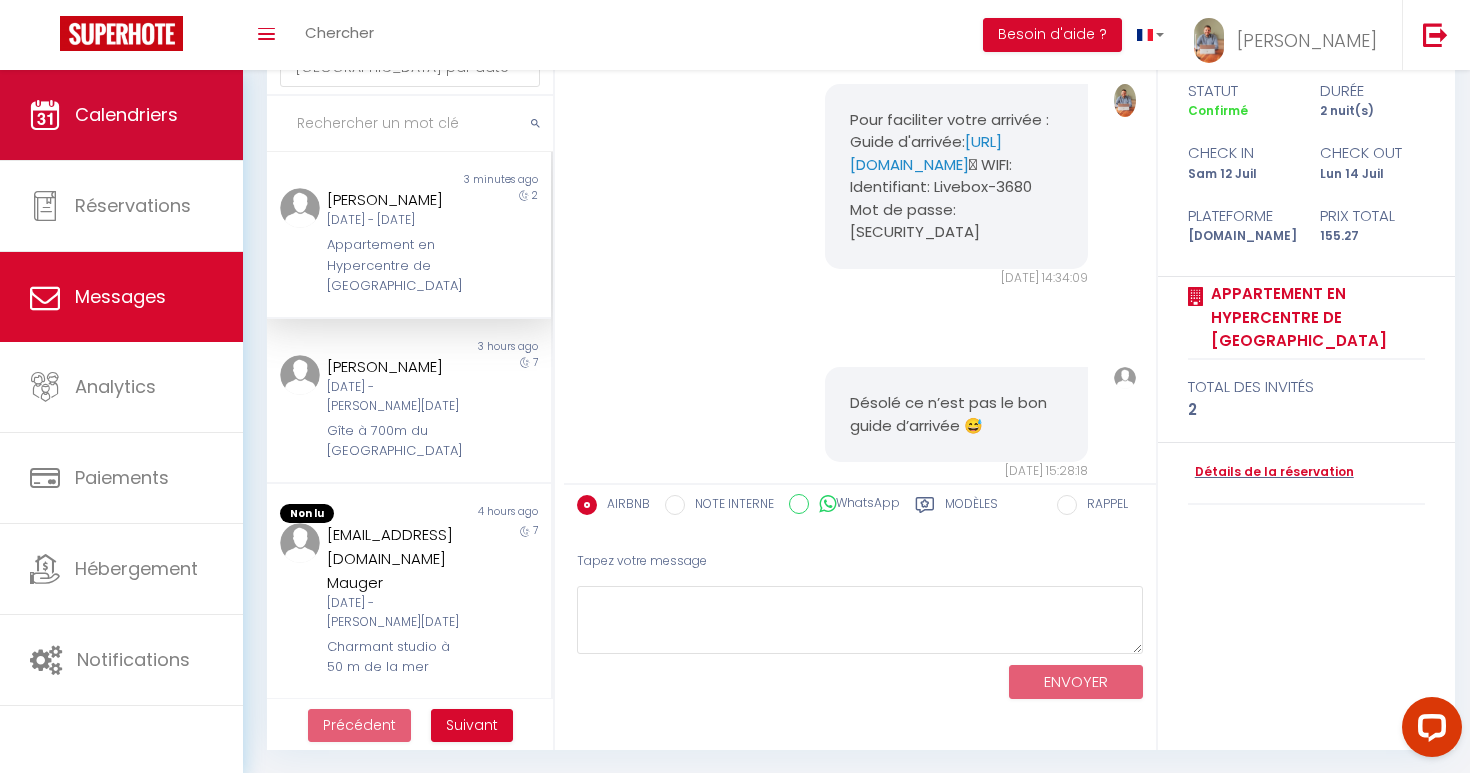 click on "Calendriers" at bounding box center (121, 115) 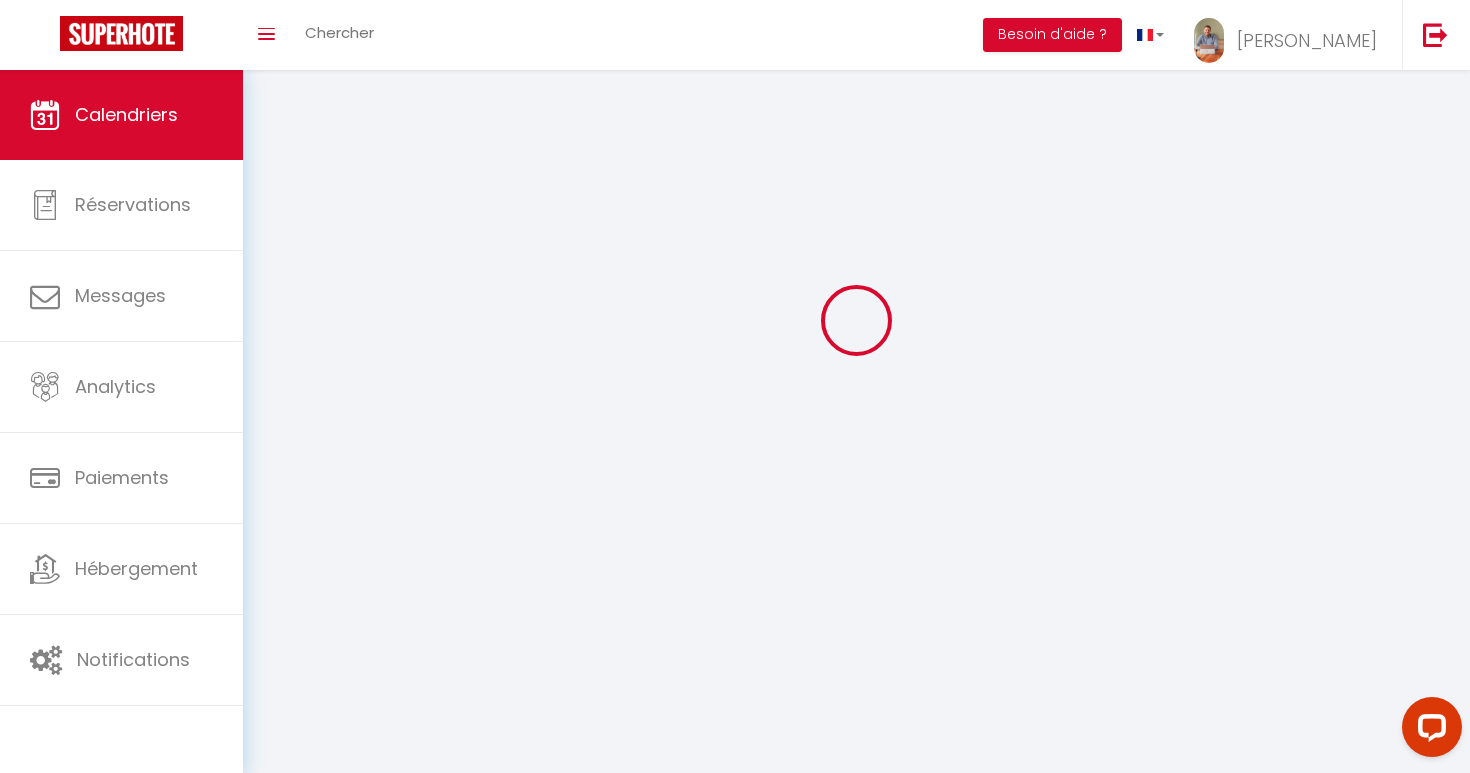 scroll, scrollTop: 0, scrollLeft: 0, axis: both 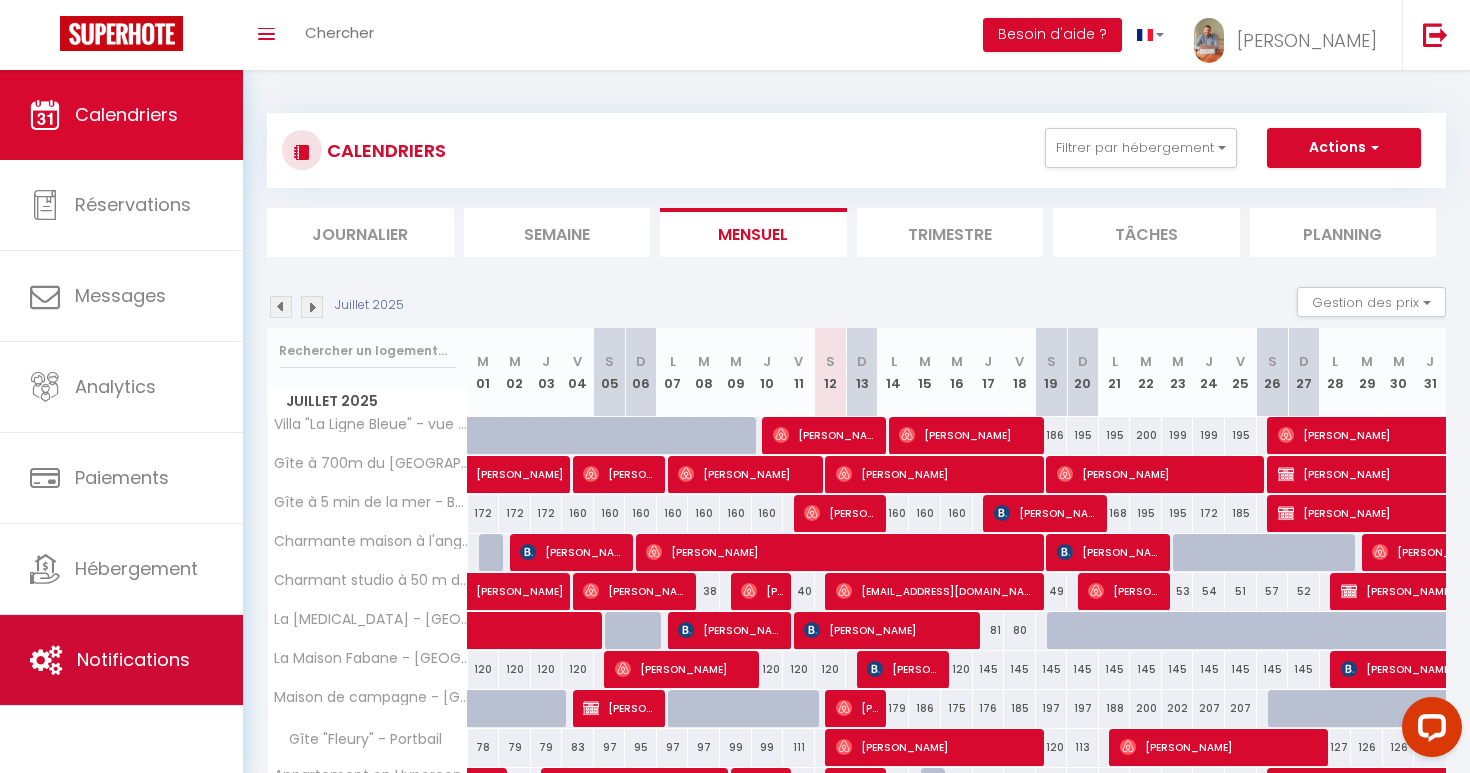 click on "Notifications" at bounding box center (133, 659) 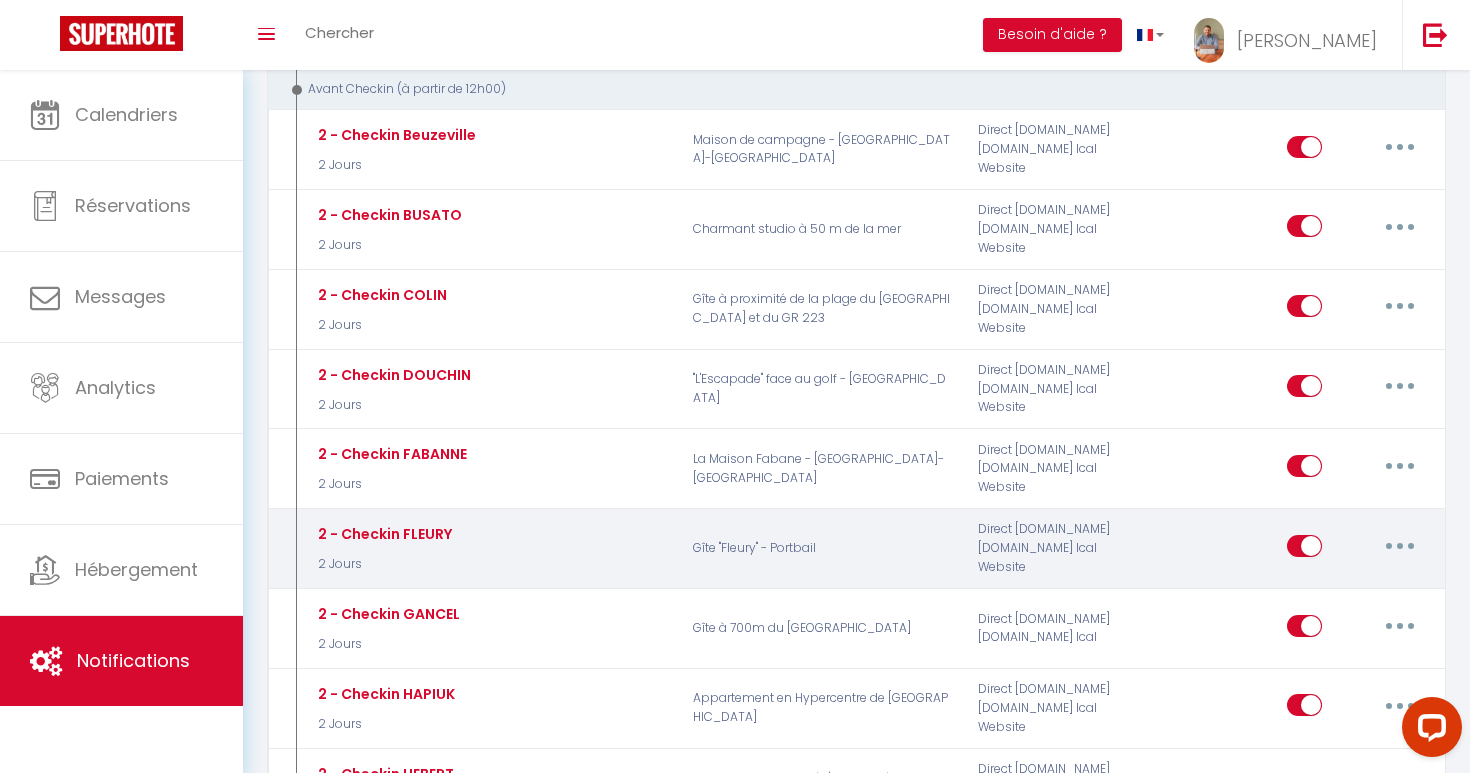scroll, scrollTop: 1959, scrollLeft: 0, axis: vertical 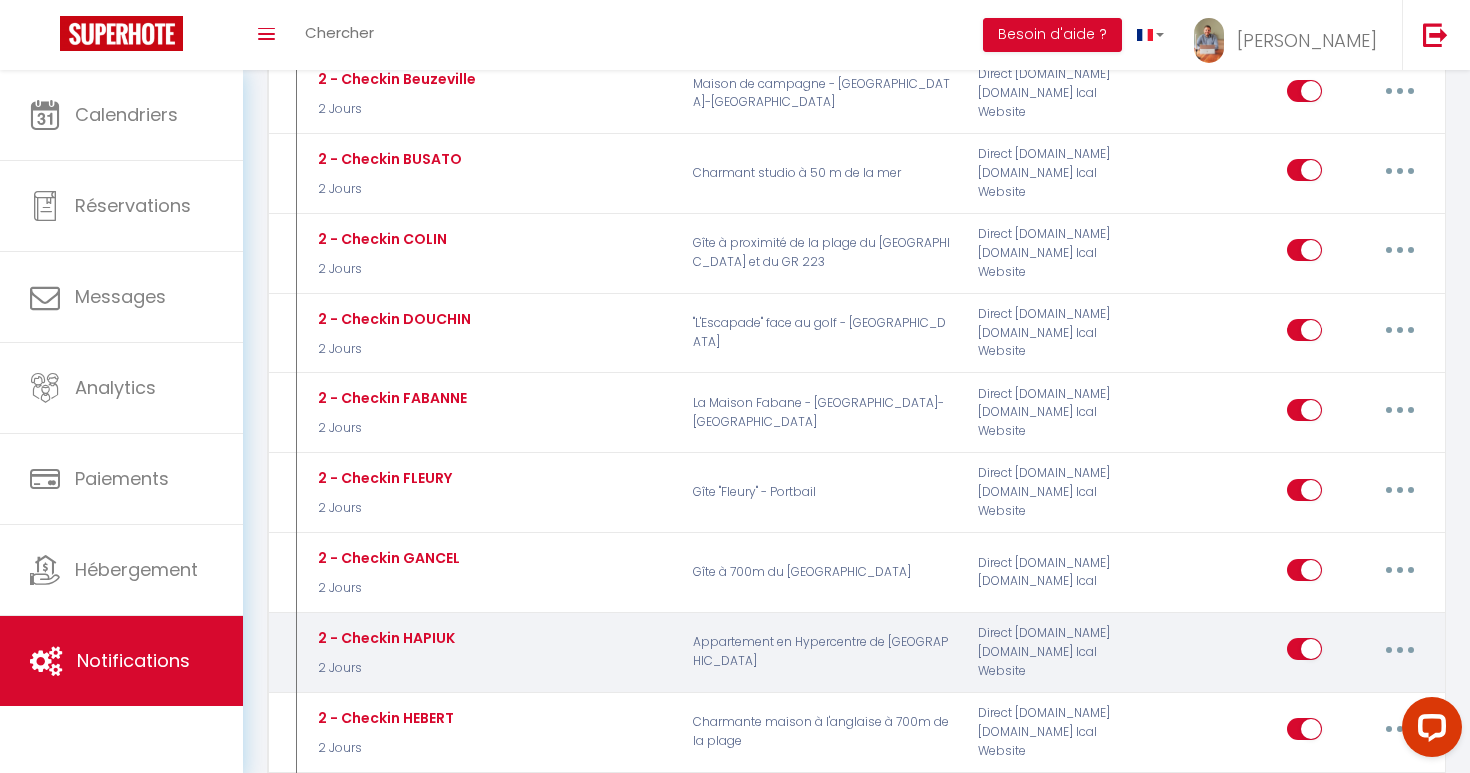 click at bounding box center [1400, 649] 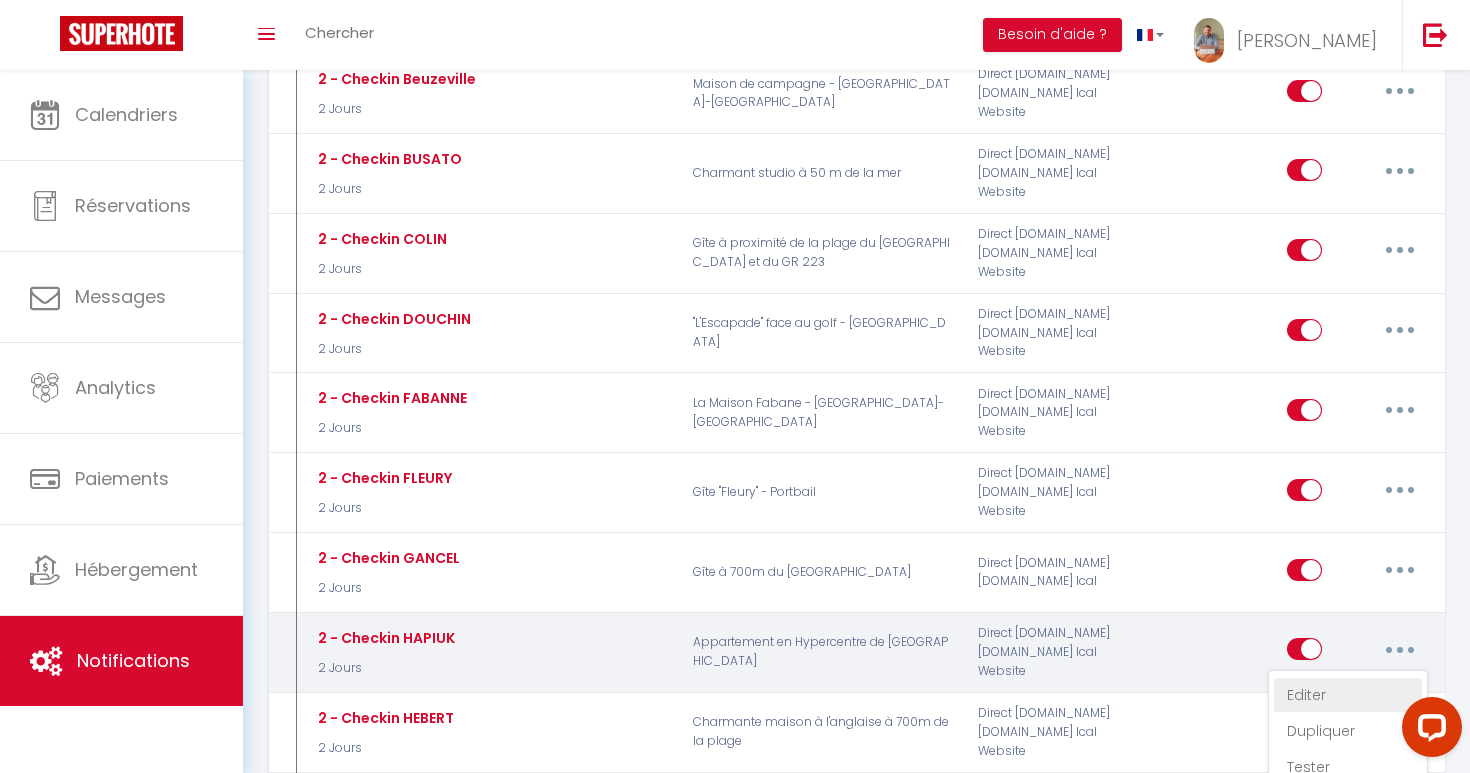 click on "Editer" at bounding box center [1348, 695] 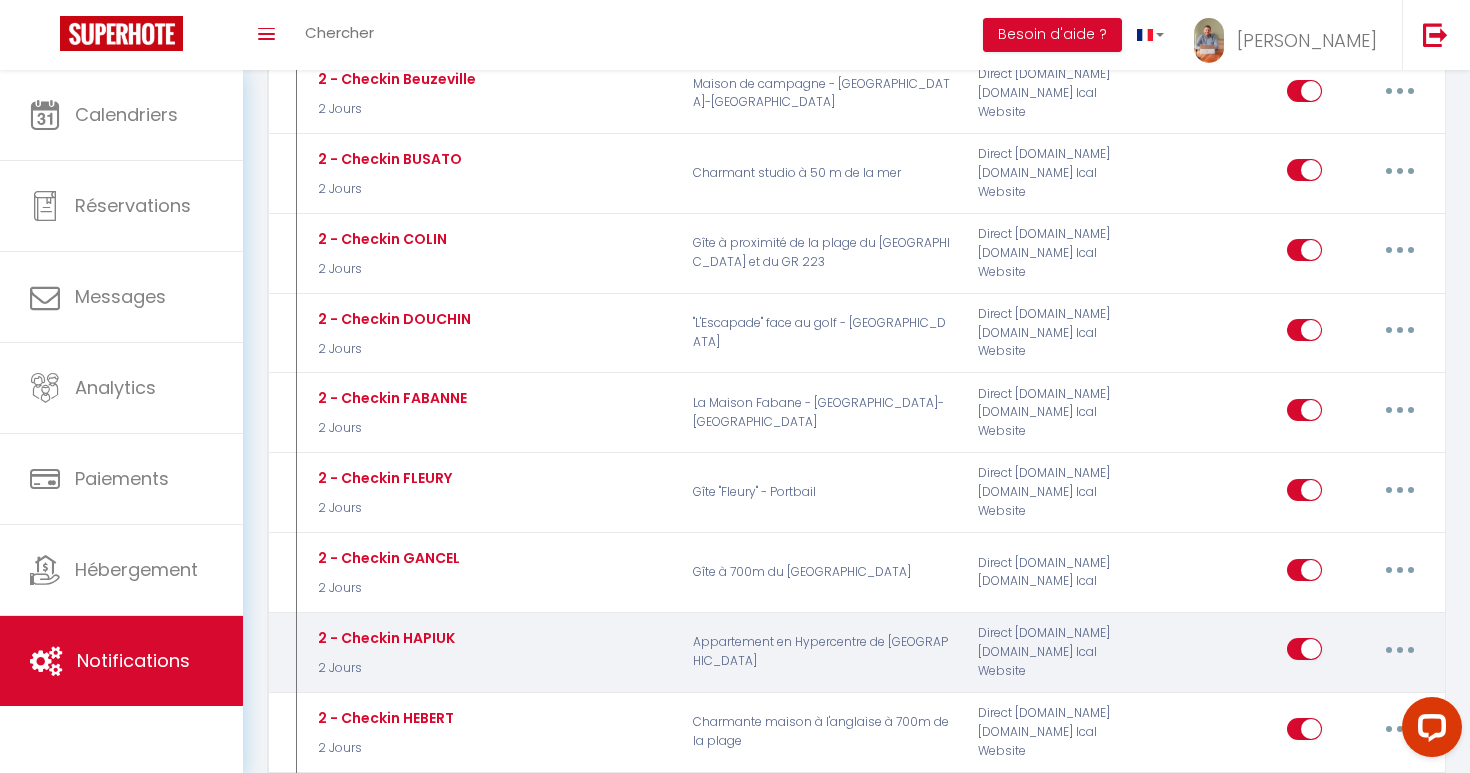 type on "2 - Checkin HAPIUK" 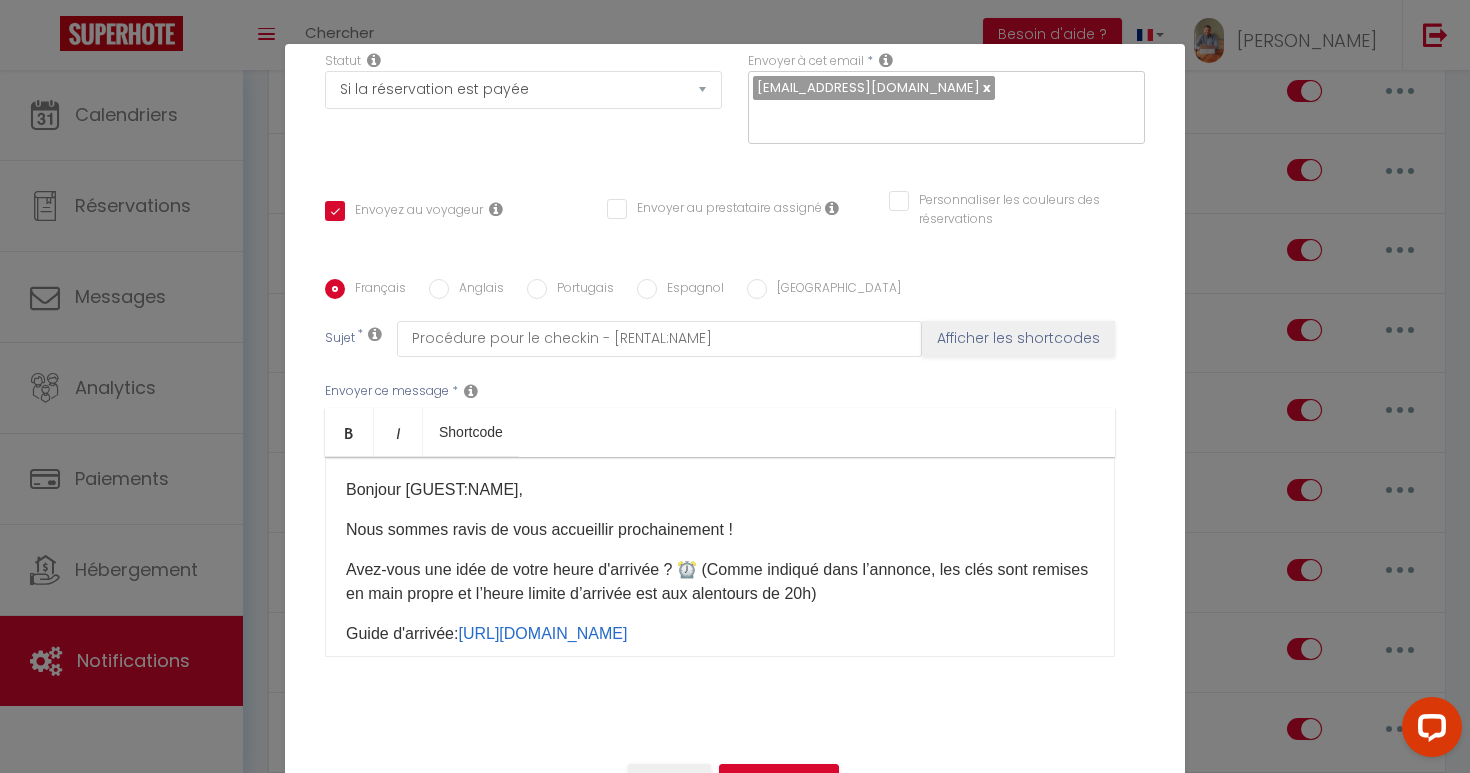 scroll, scrollTop: 318, scrollLeft: 0, axis: vertical 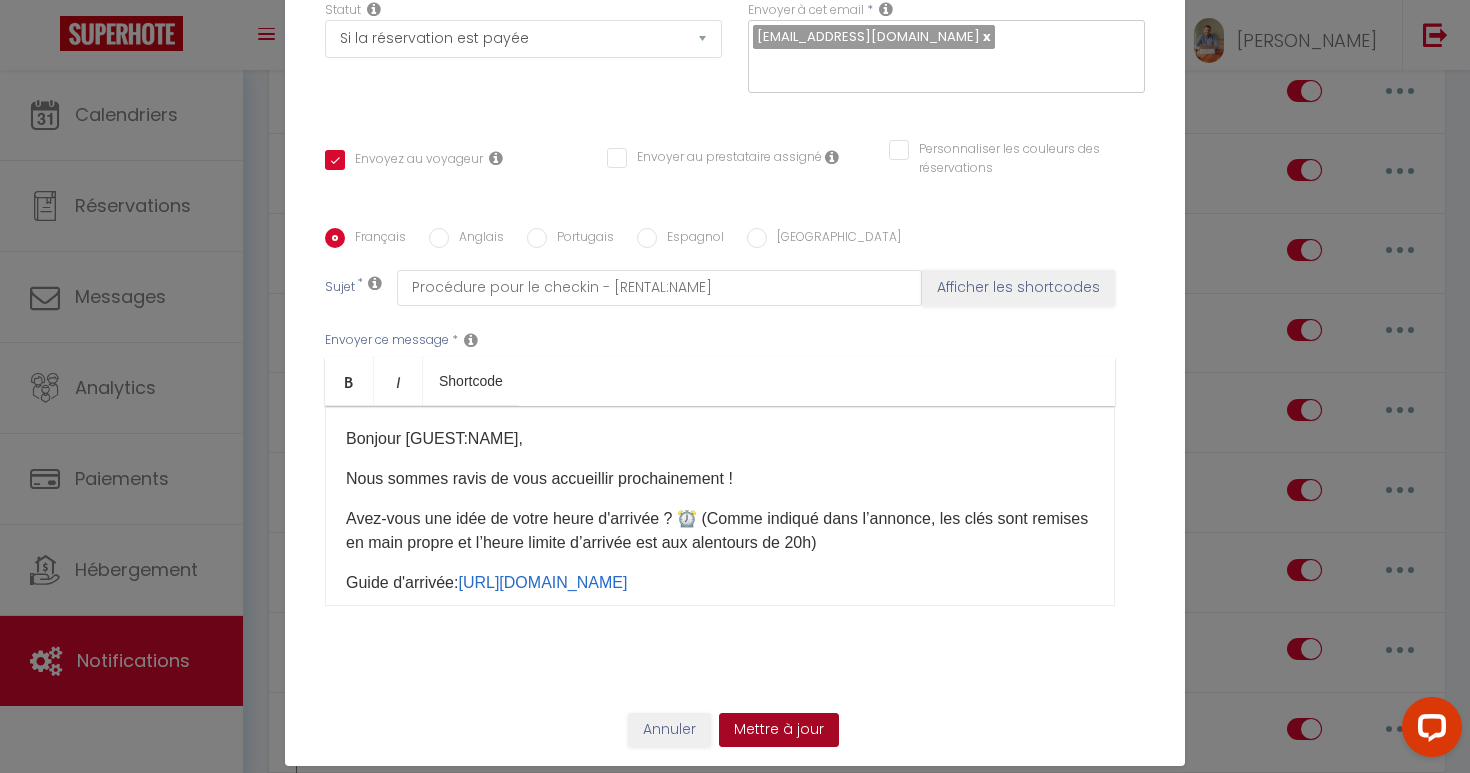 click on "Mettre à jour" at bounding box center (779, 730) 